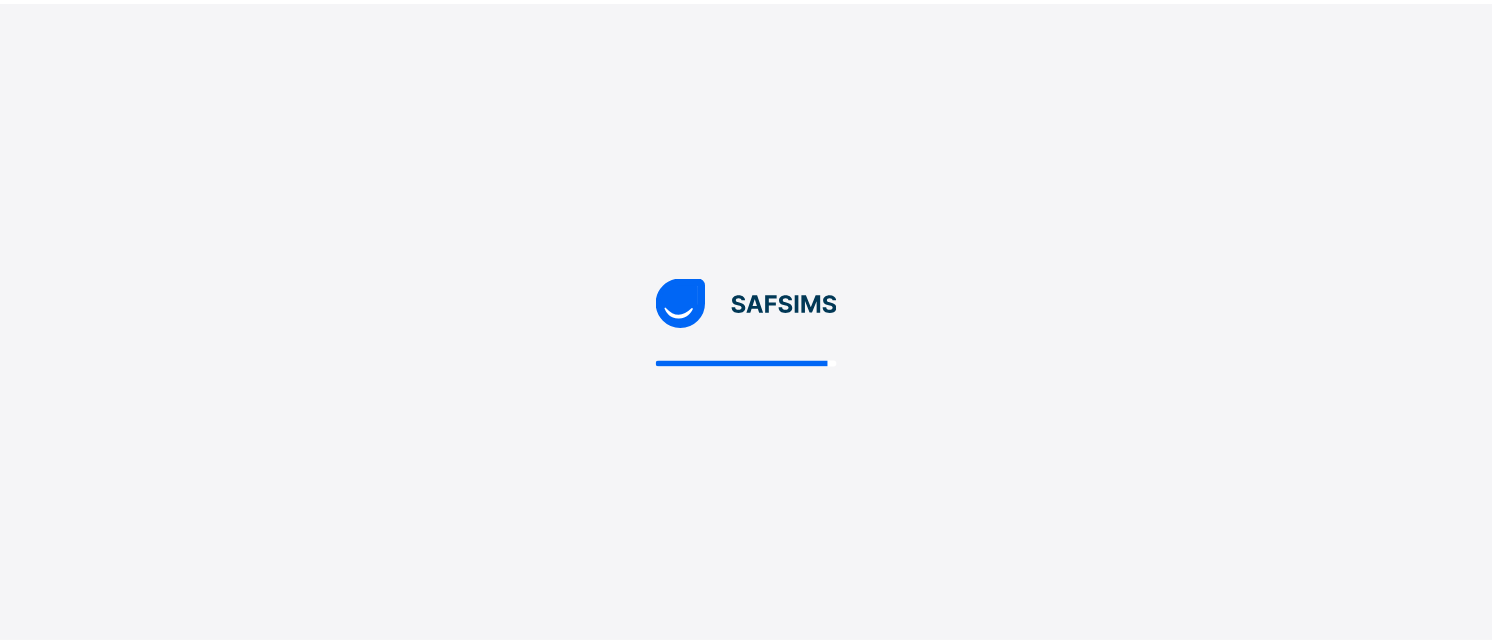 scroll, scrollTop: 0, scrollLeft: 0, axis: both 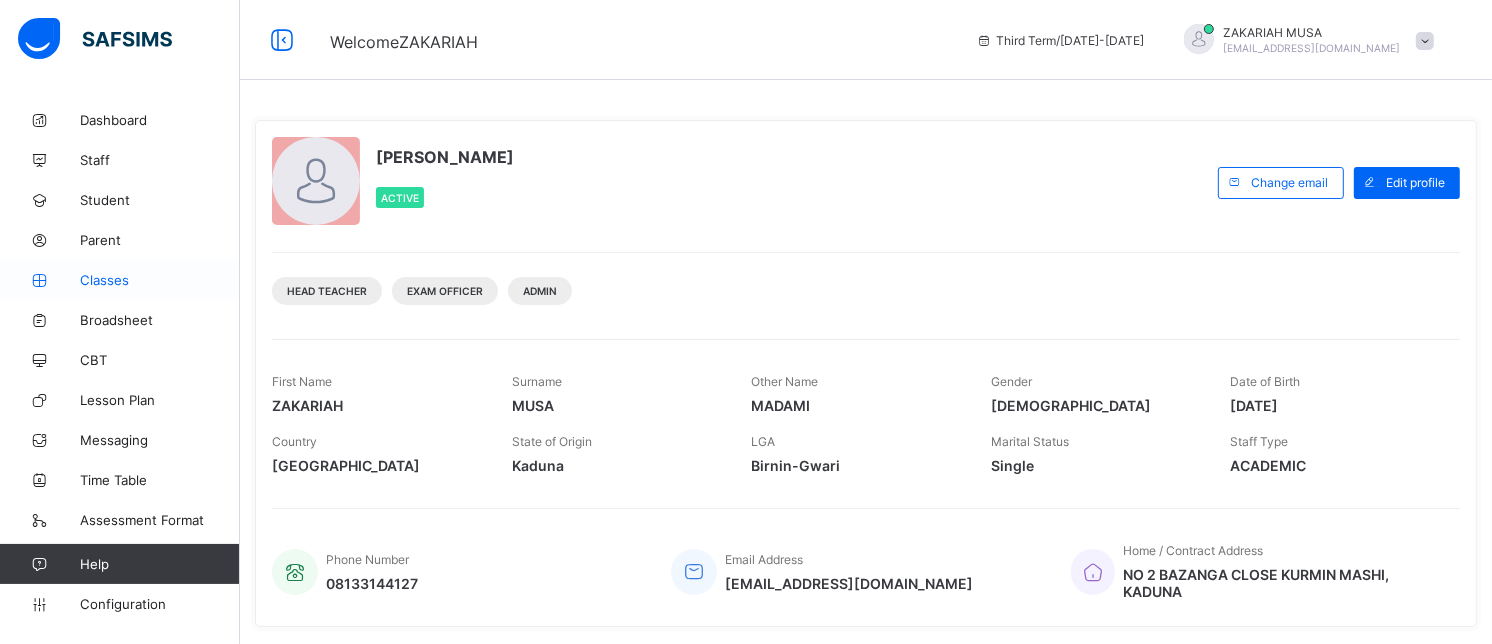 click on "Classes" at bounding box center [160, 280] 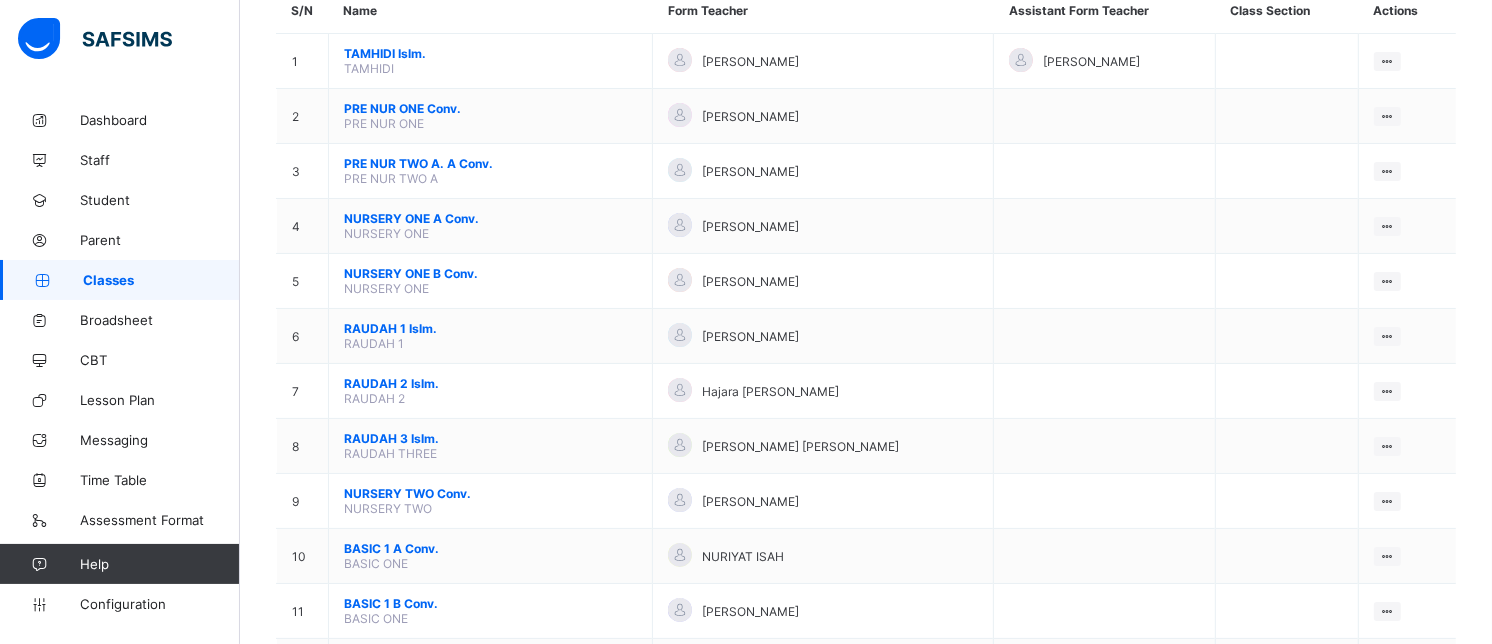 scroll, scrollTop: 195, scrollLeft: 0, axis: vertical 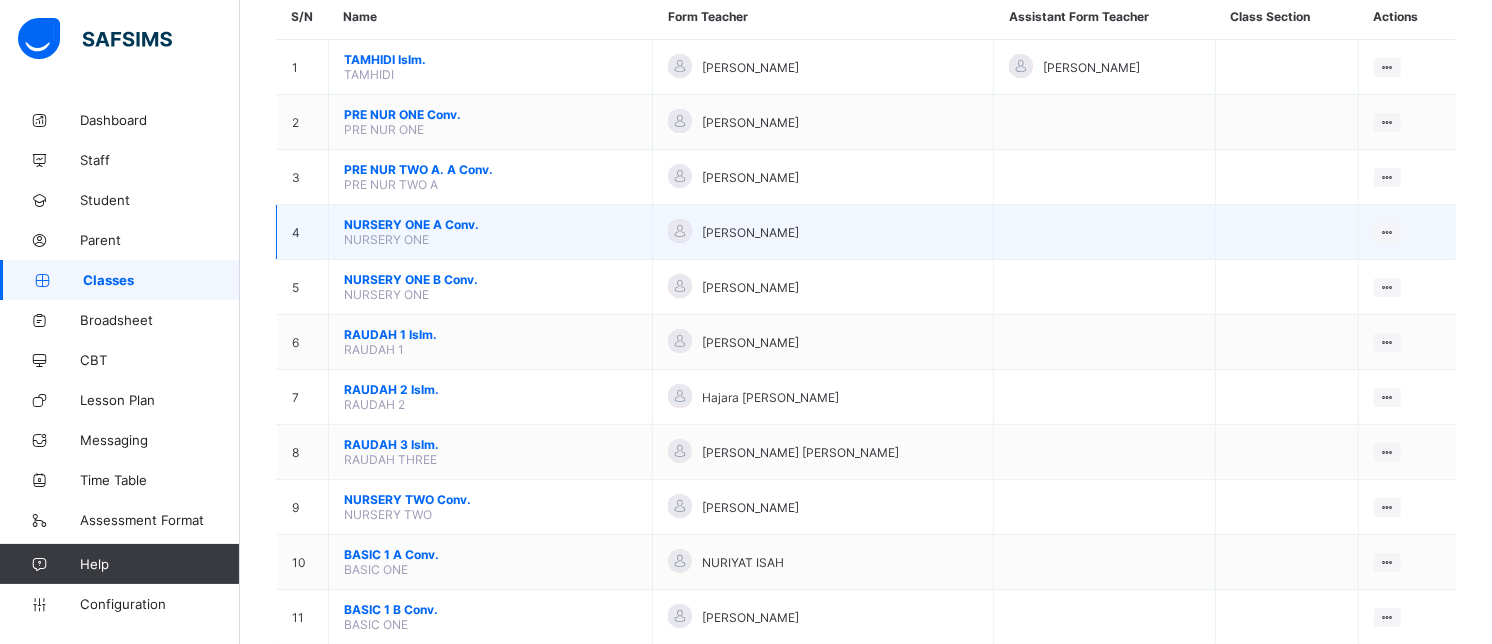 click on "NURSERY ONE   A Conv." at bounding box center [490, 224] 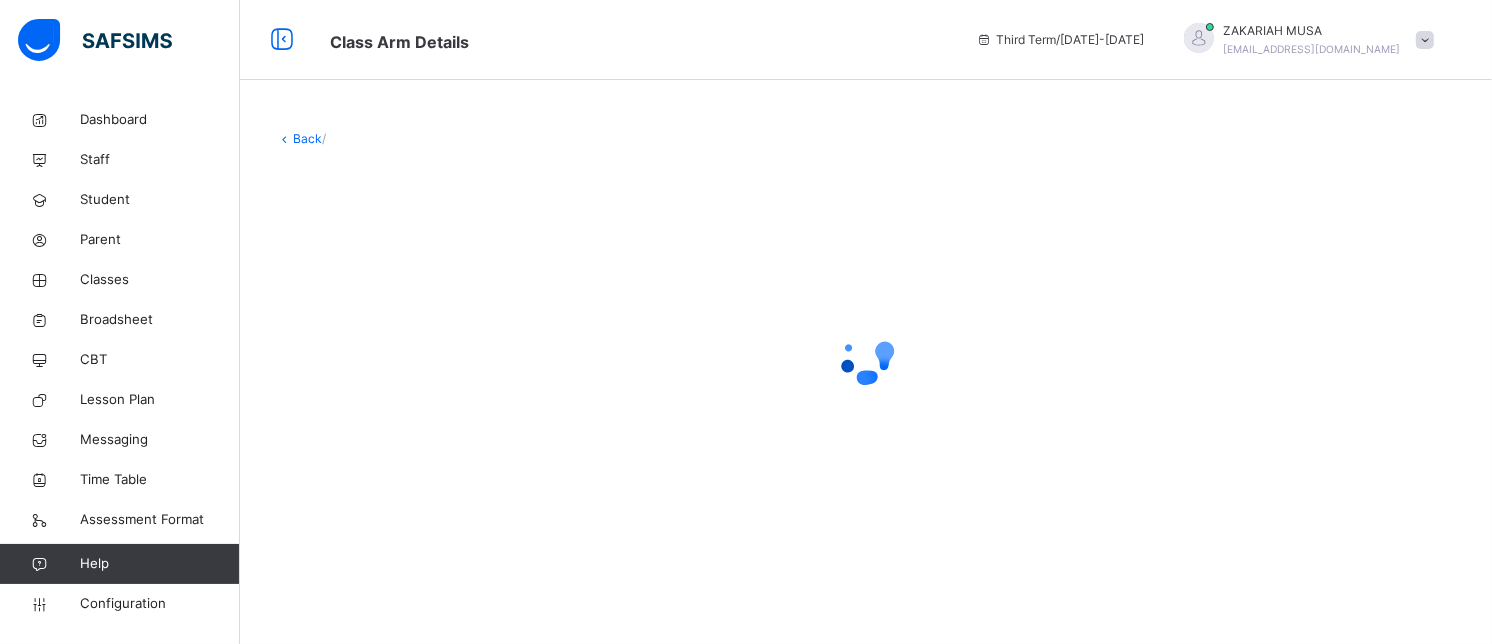 scroll, scrollTop: 0, scrollLeft: 0, axis: both 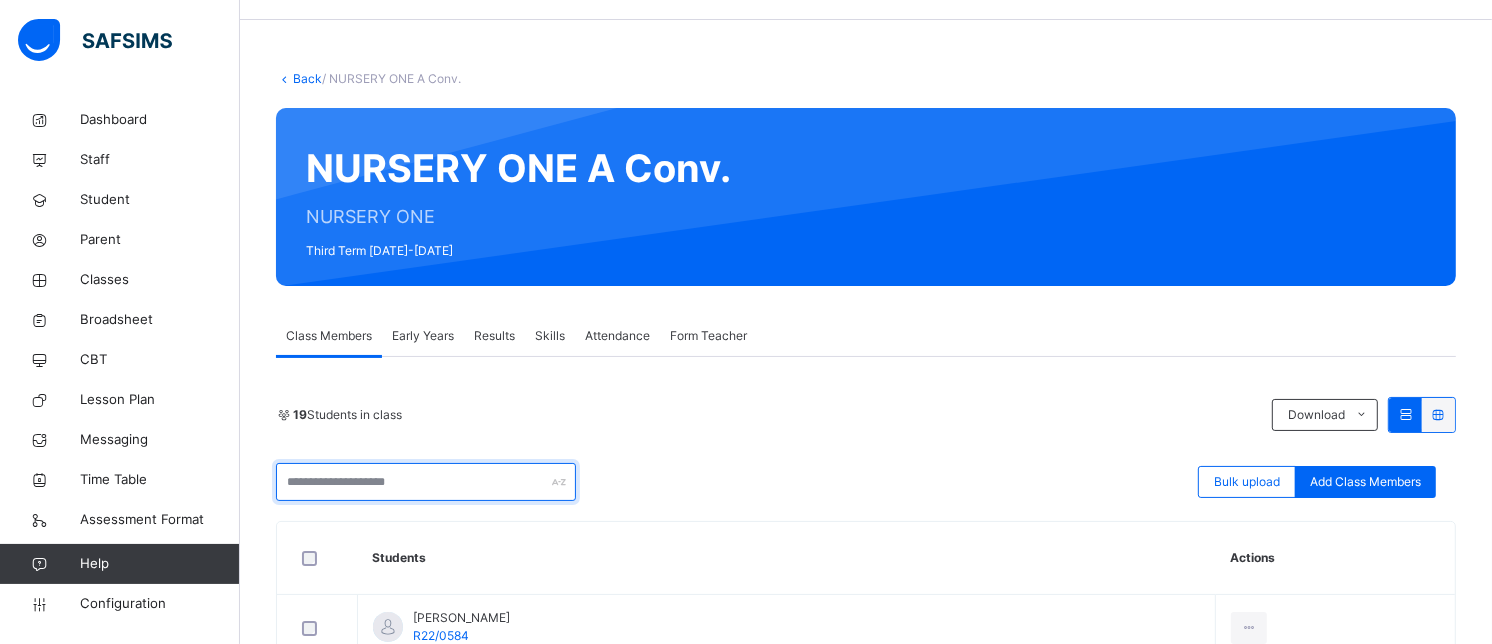 click at bounding box center [426, 482] 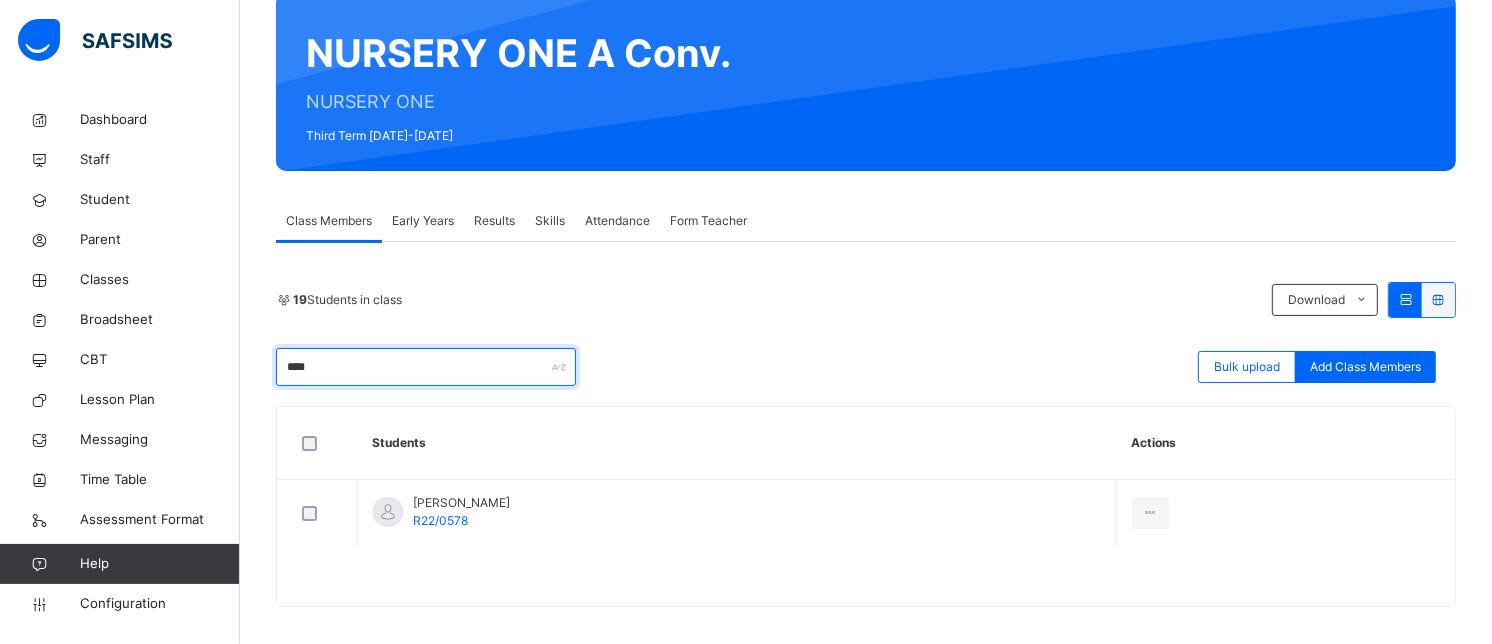 scroll, scrollTop: 187, scrollLeft: 0, axis: vertical 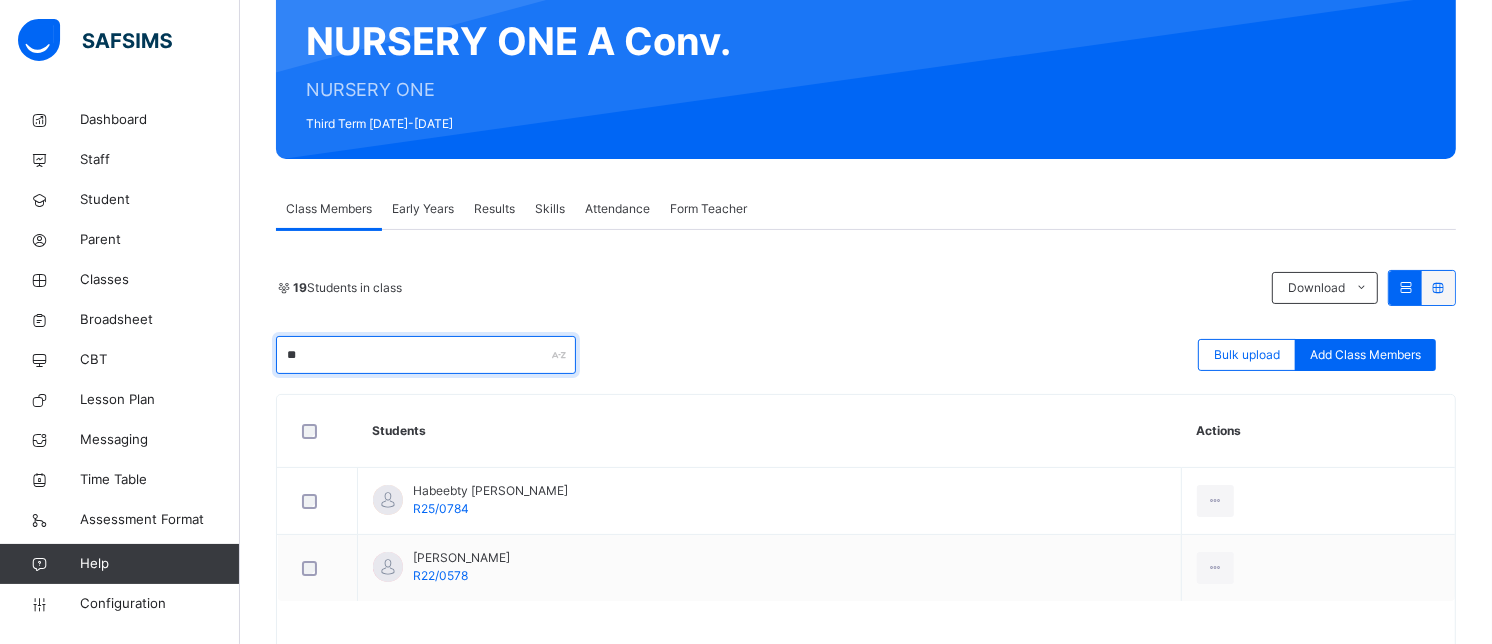 type on "*" 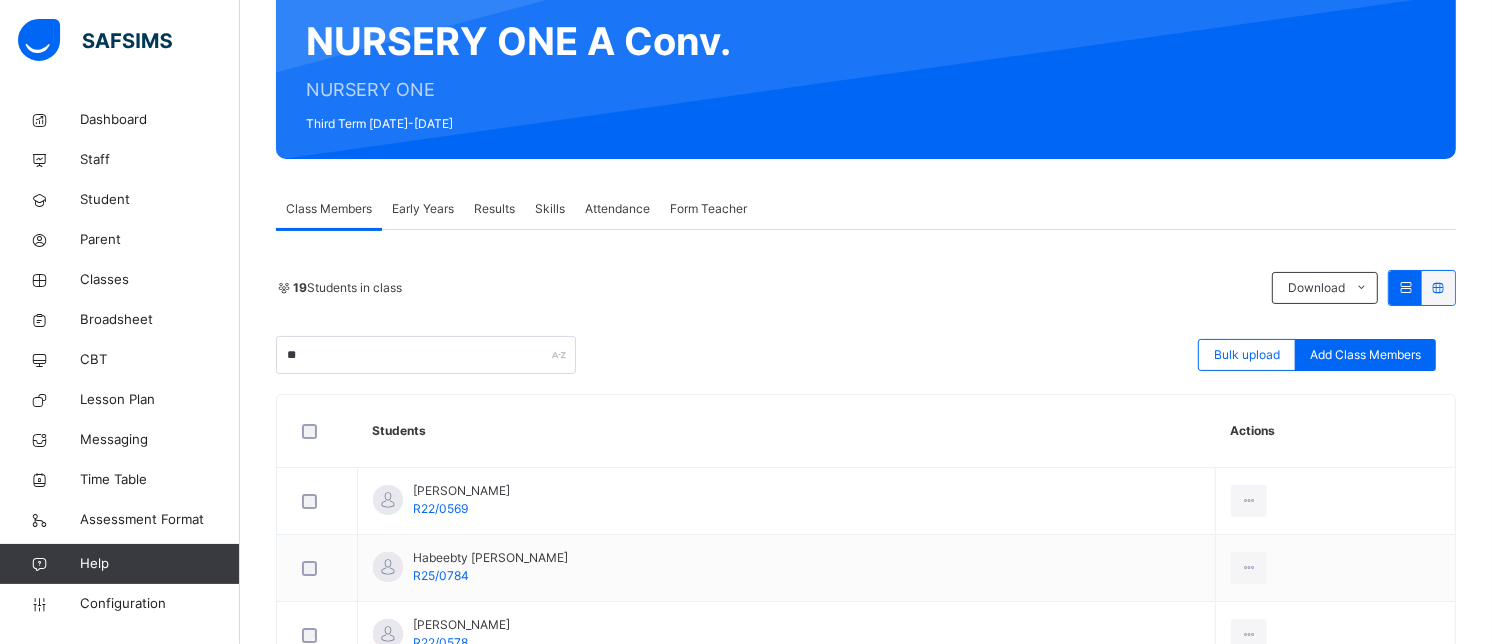 click on "19  Students in class Download Pdf Report Excel Report ** Bulk upload Add Class Members" at bounding box center [866, 322] 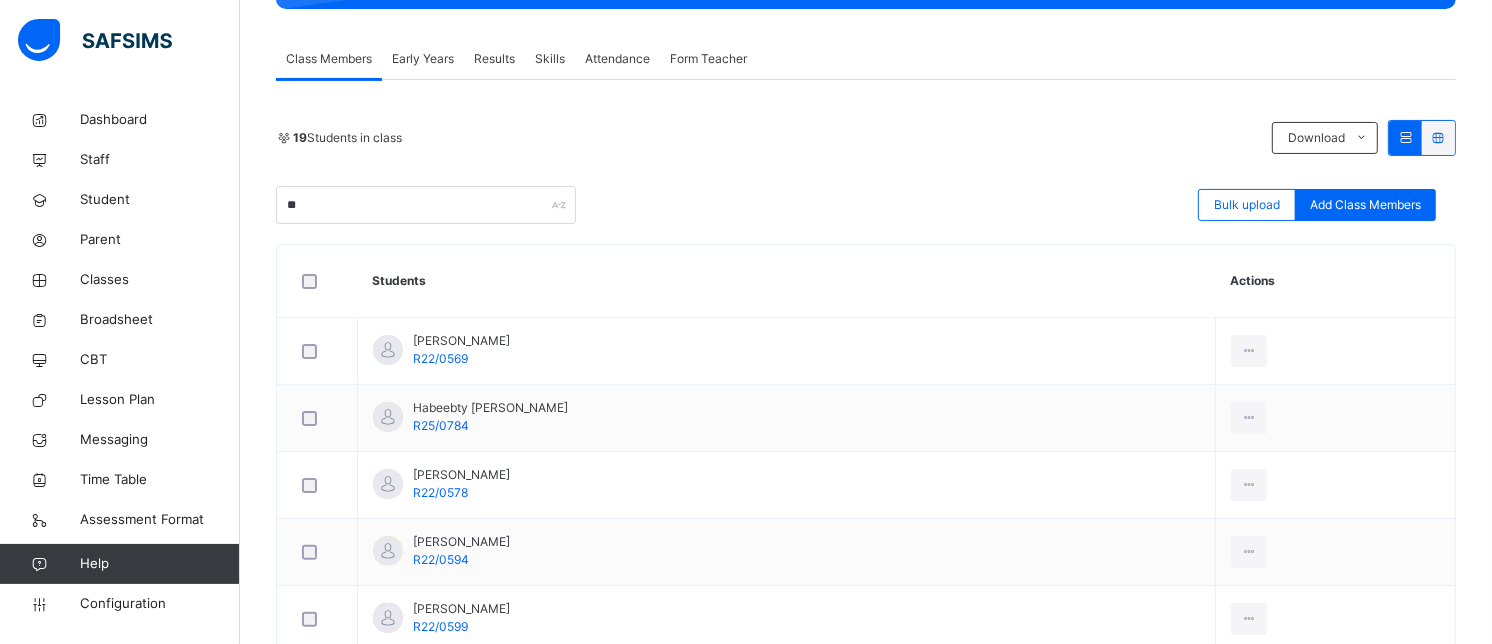 scroll, scrollTop: 365, scrollLeft: 0, axis: vertical 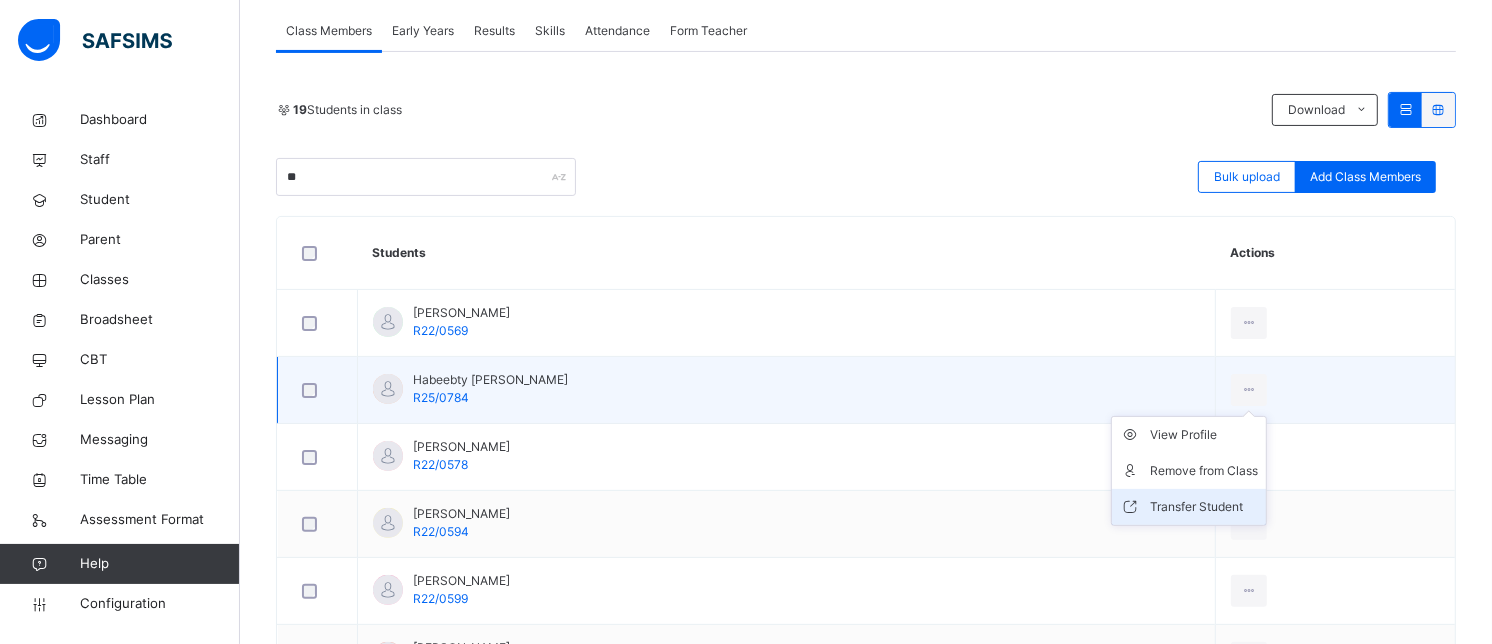 click on "Transfer Student" at bounding box center (1204, 507) 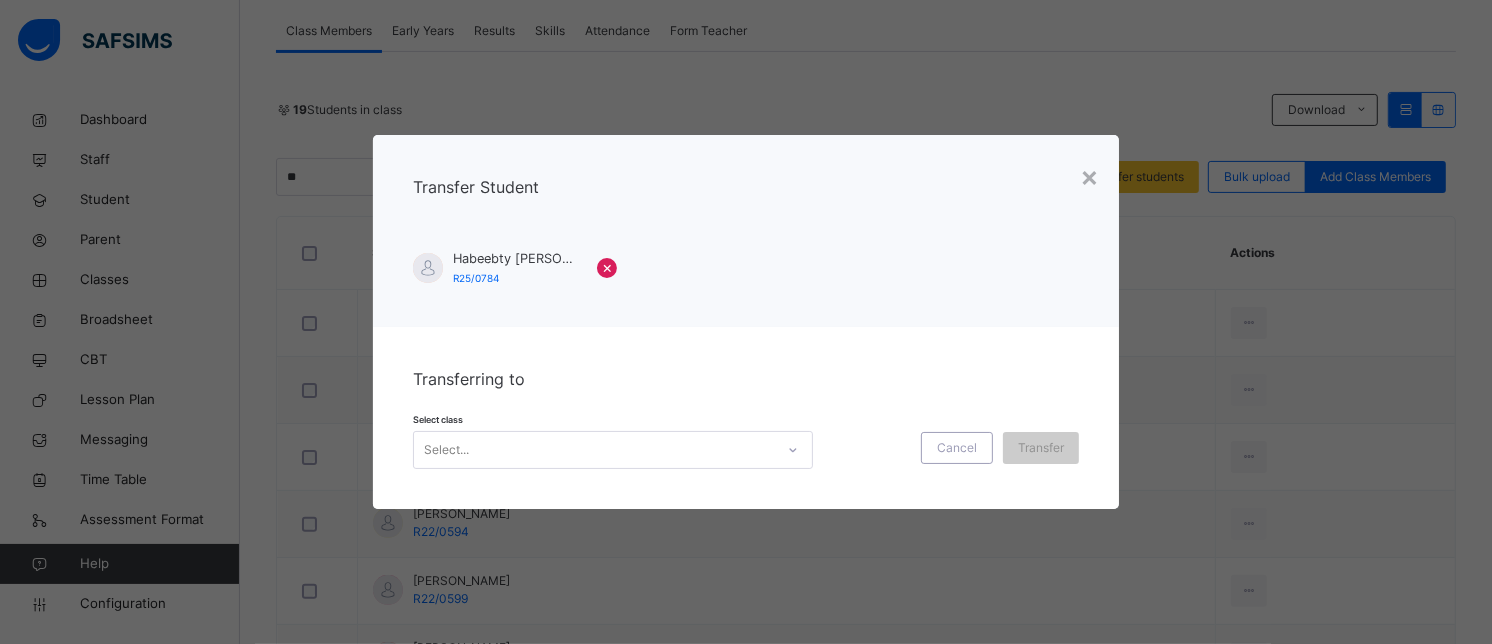 click on "Select..." at bounding box center (594, 449) 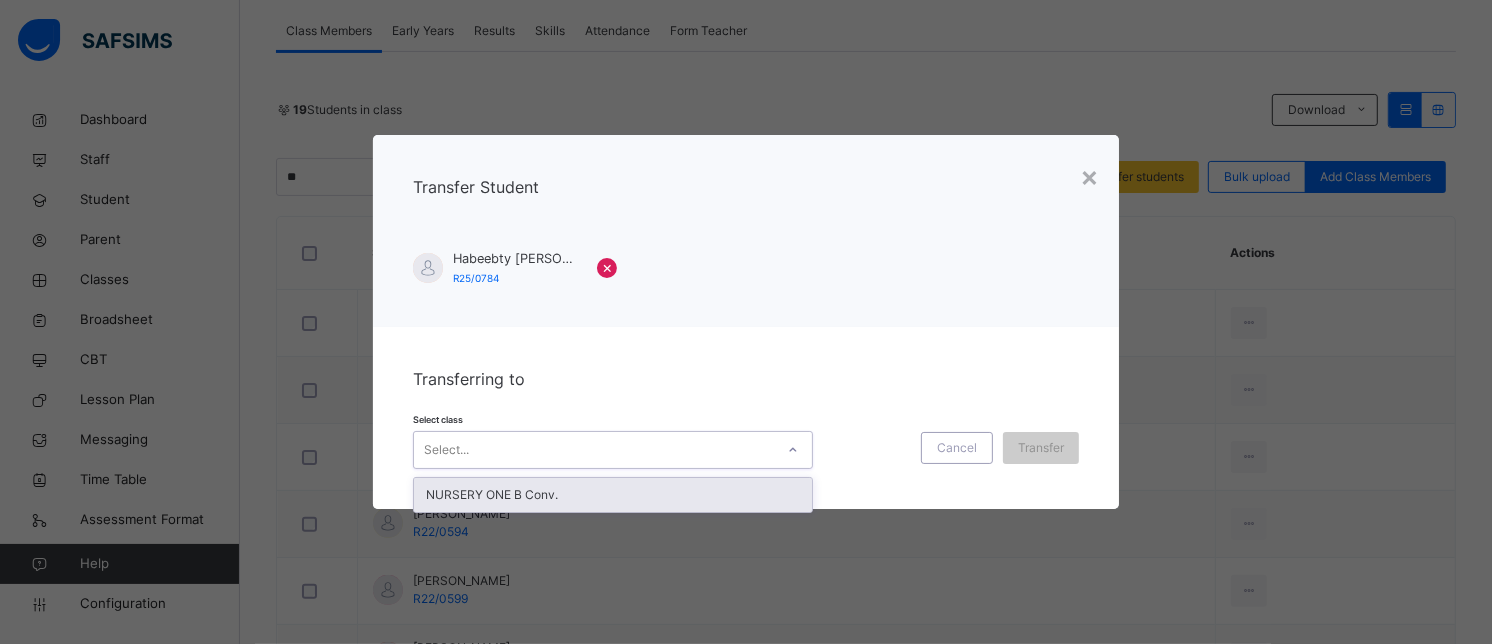 click on "NURSERY ONE B Conv." at bounding box center (613, 495) 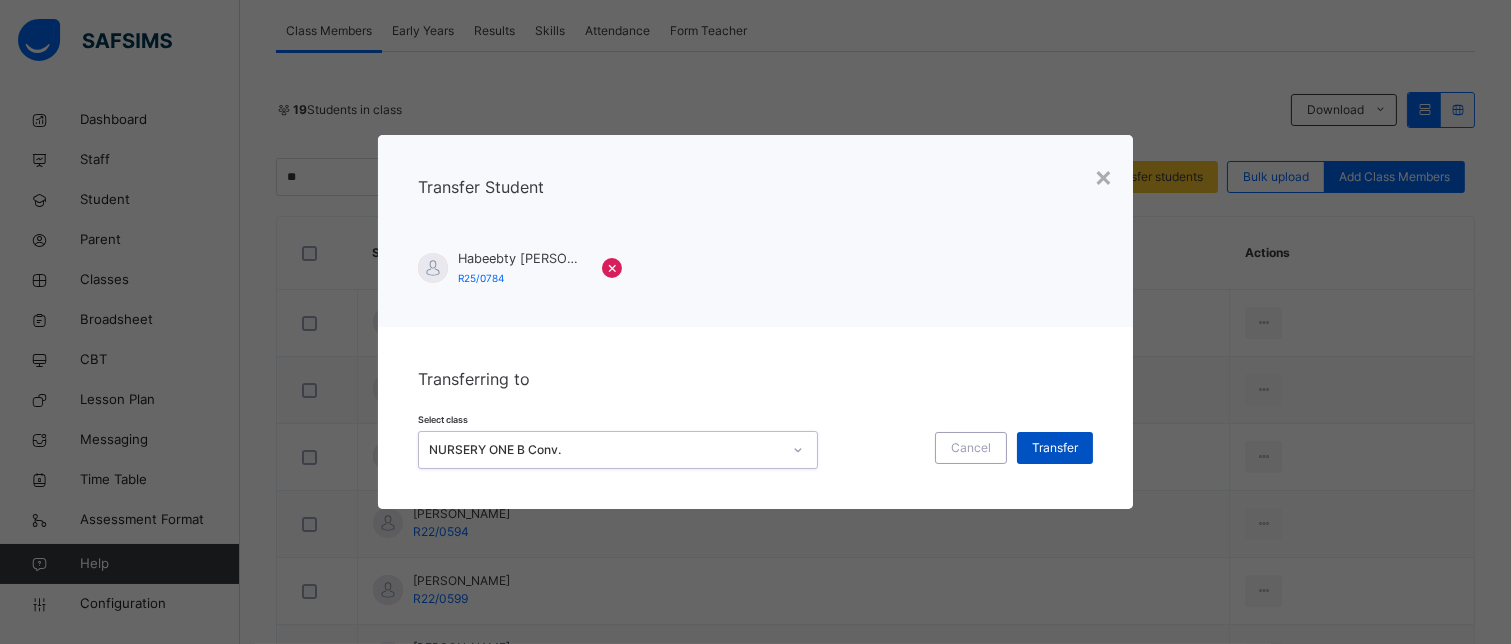 click on "Transfer" at bounding box center [1055, 448] 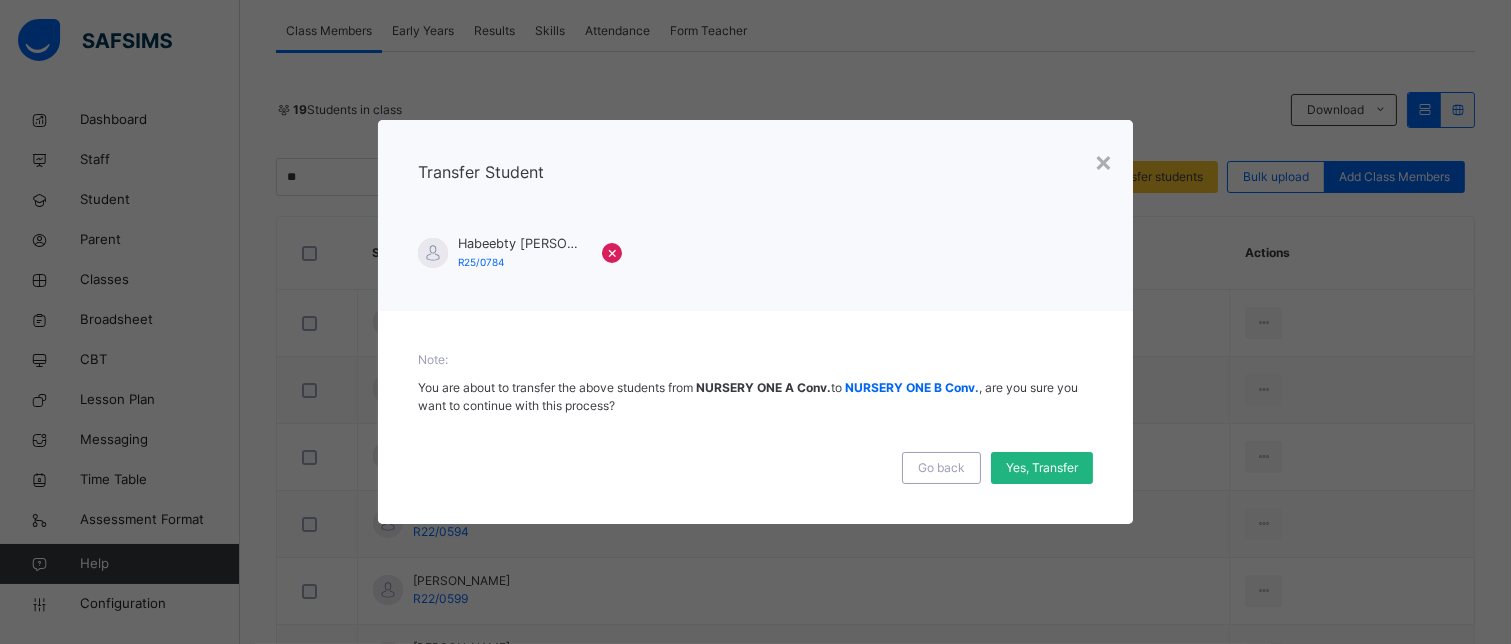 click on "Yes, Transfer" at bounding box center (1042, 468) 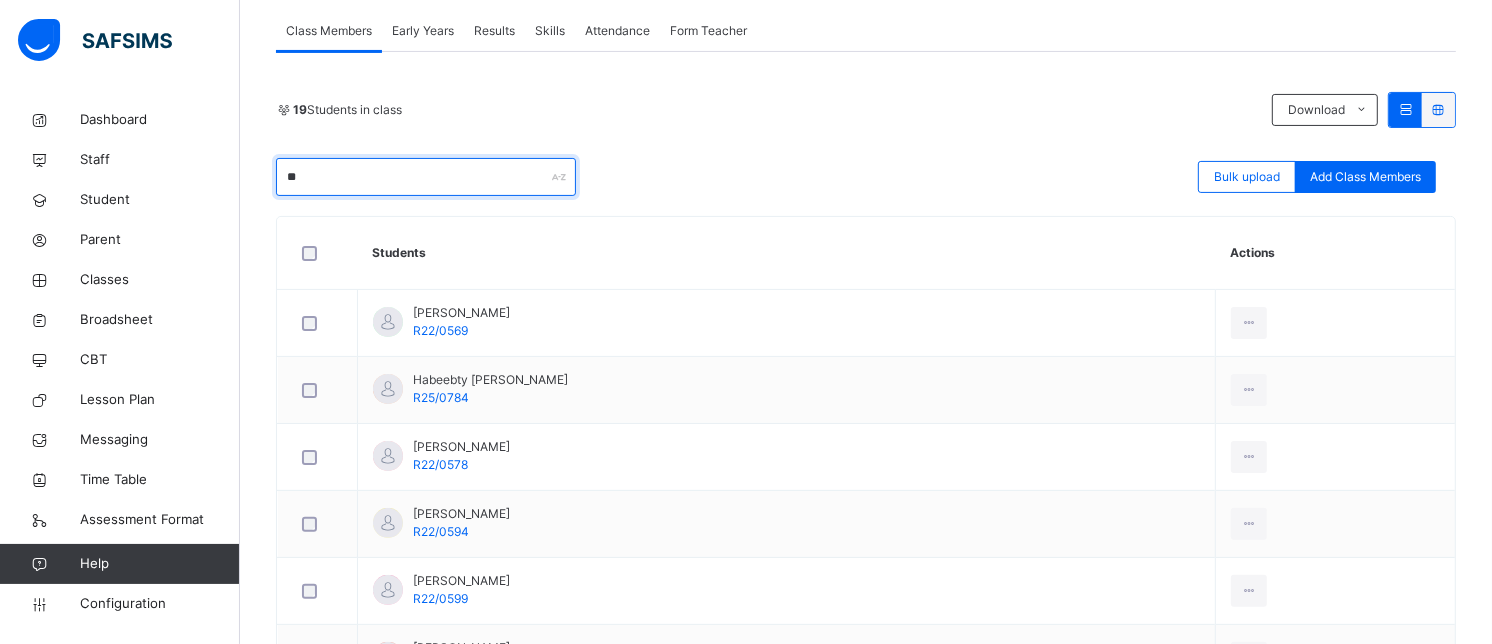 drag, startPoint x: 417, startPoint y: 175, endPoint x: 283, endPoint y: 174, distance: 134.00374 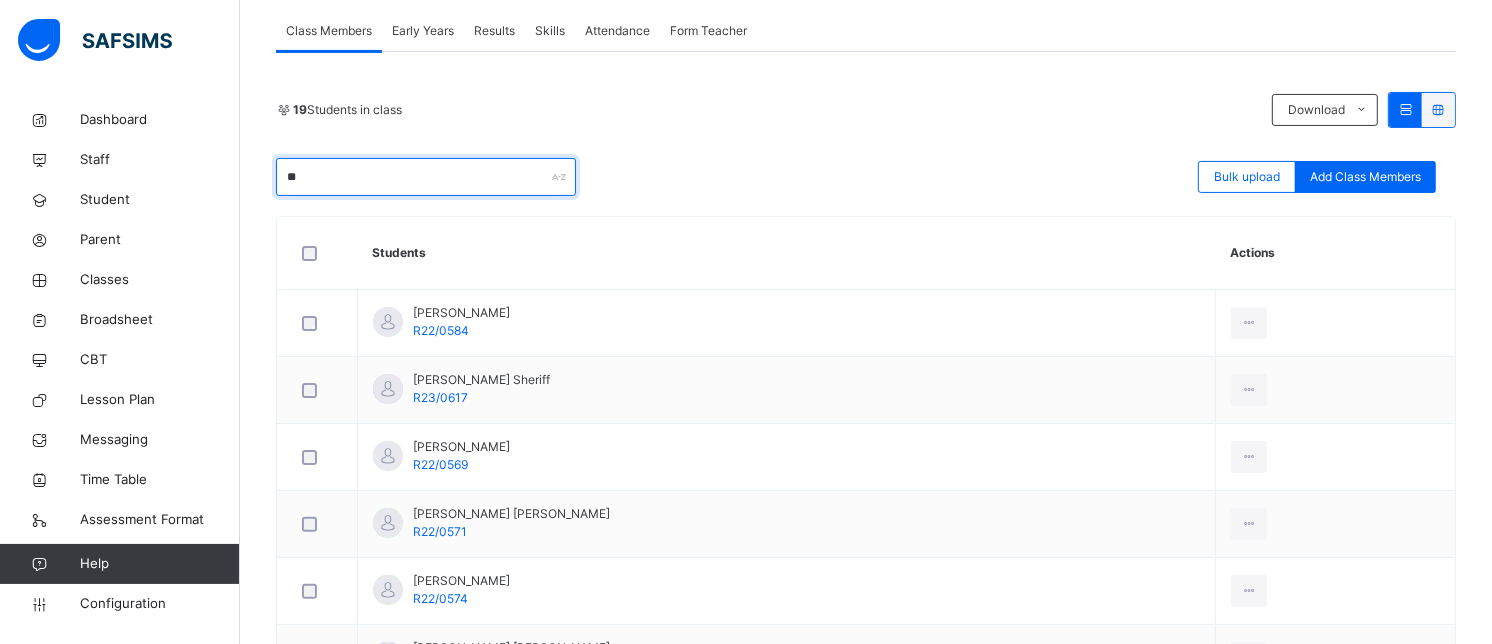 scroll, scrollTop: 322, scrollLeft: 0, axis: vertical 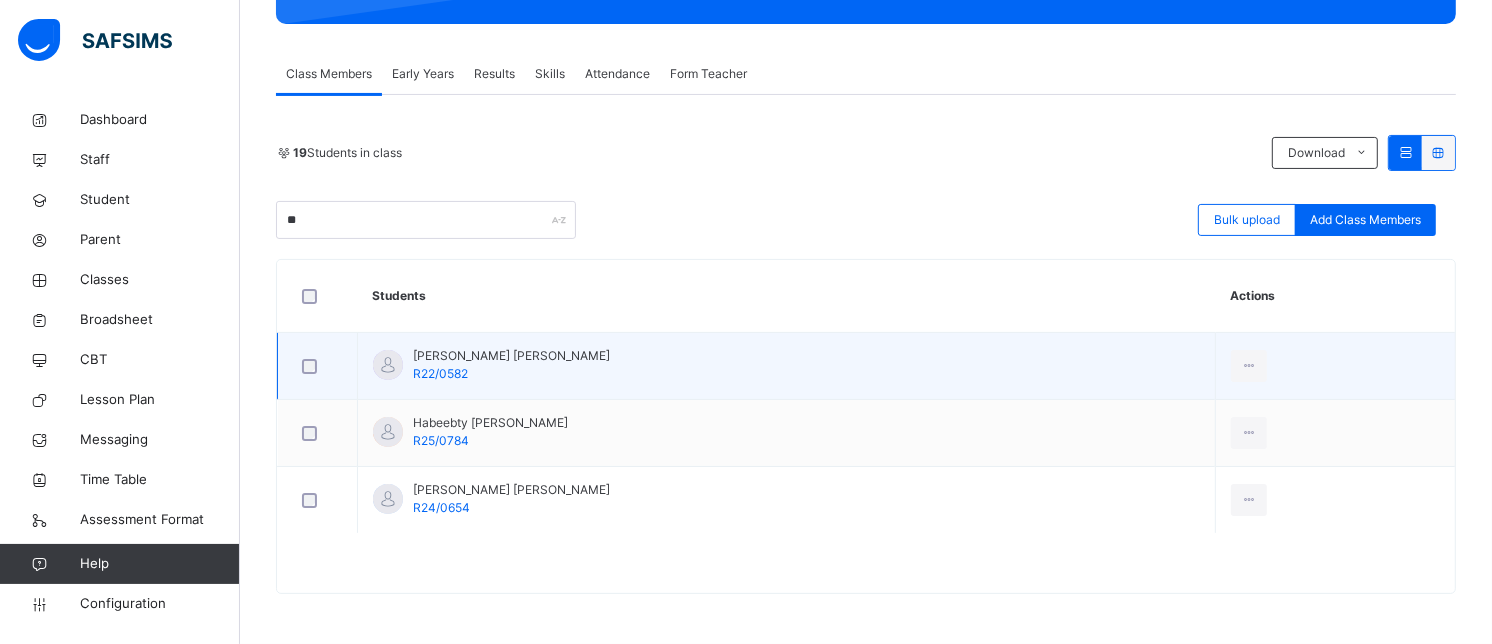 click on "[PERSON_NAME] [PERSON_NAME] R22/0582" at bounding box center [787, 366] 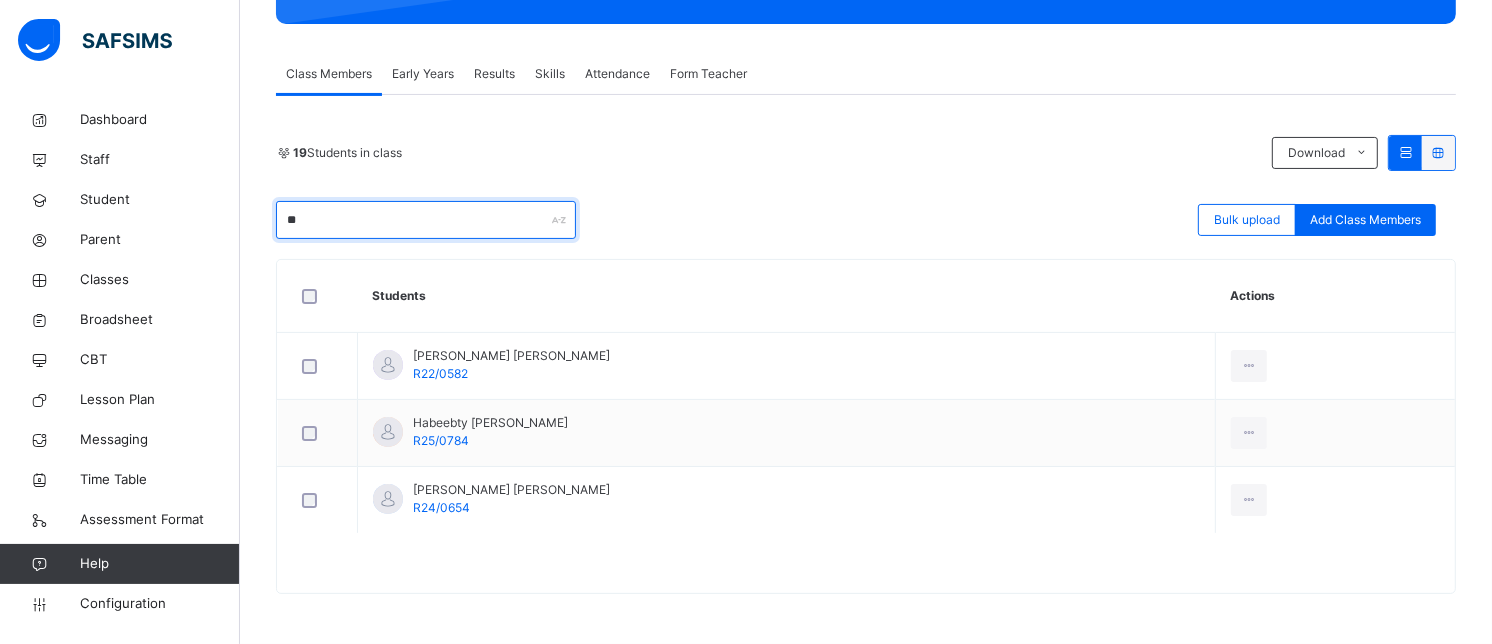 click on "**" at bounding box center (426, 220) 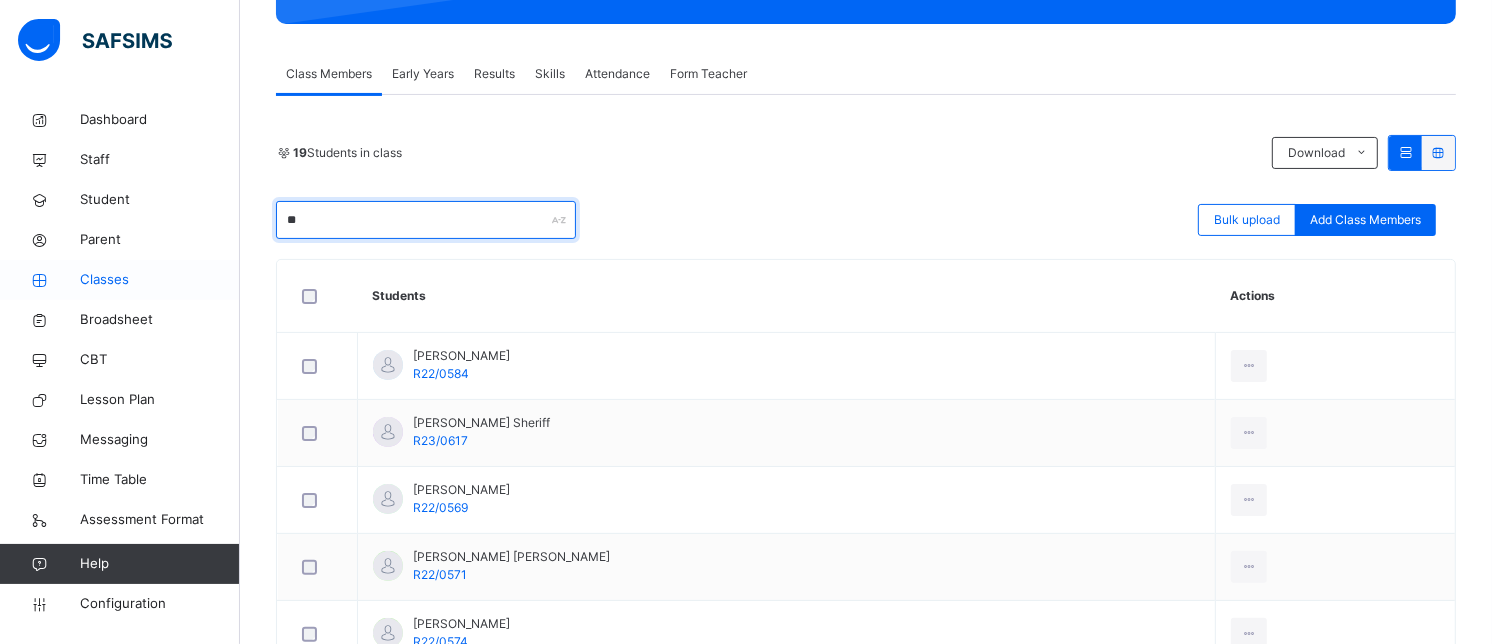 scroll, scrollTop: 187, scrollLeft: 0, axis: vertical 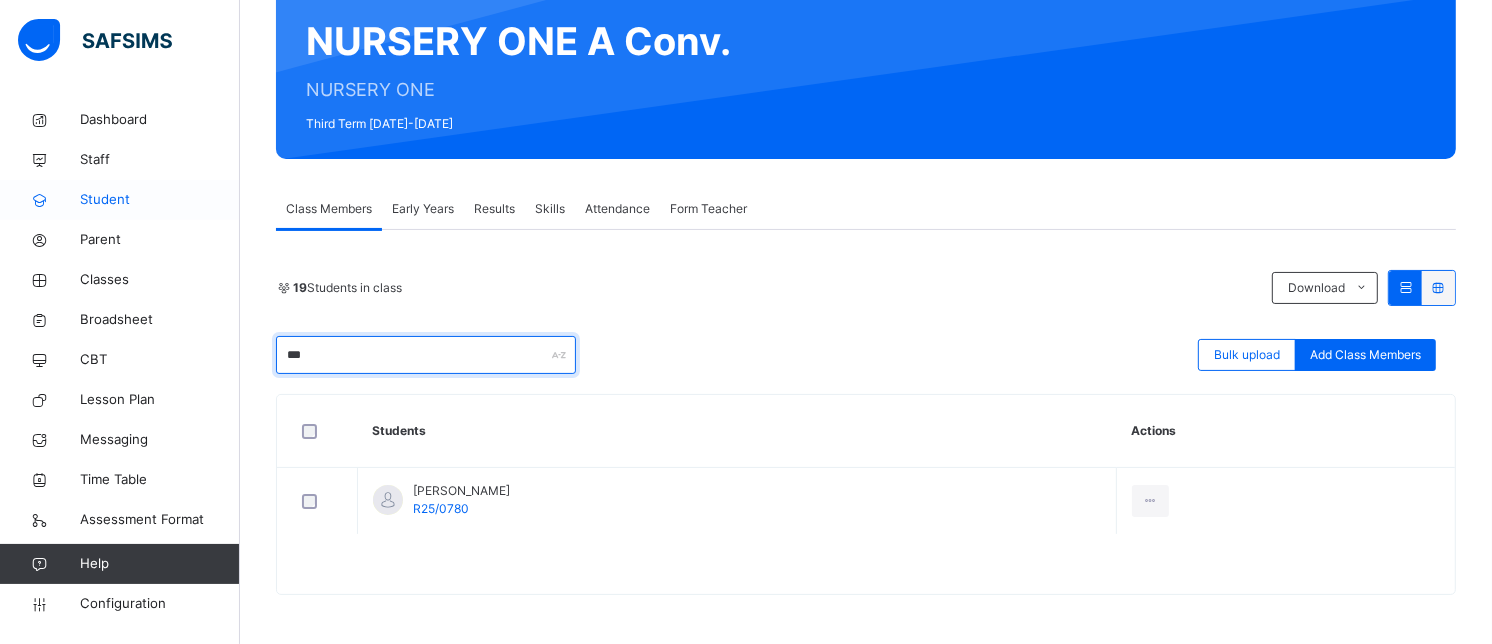 type on "***" 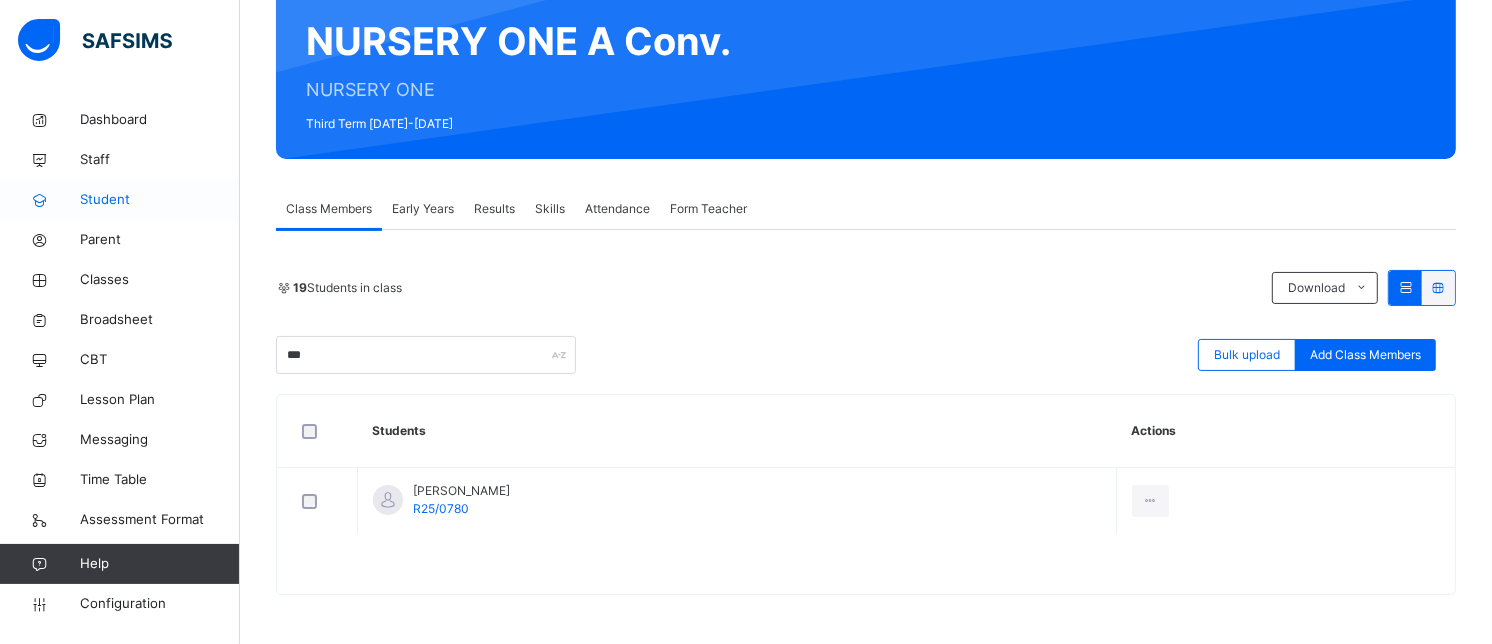 click on "Student" at bounding box center (160, 200) 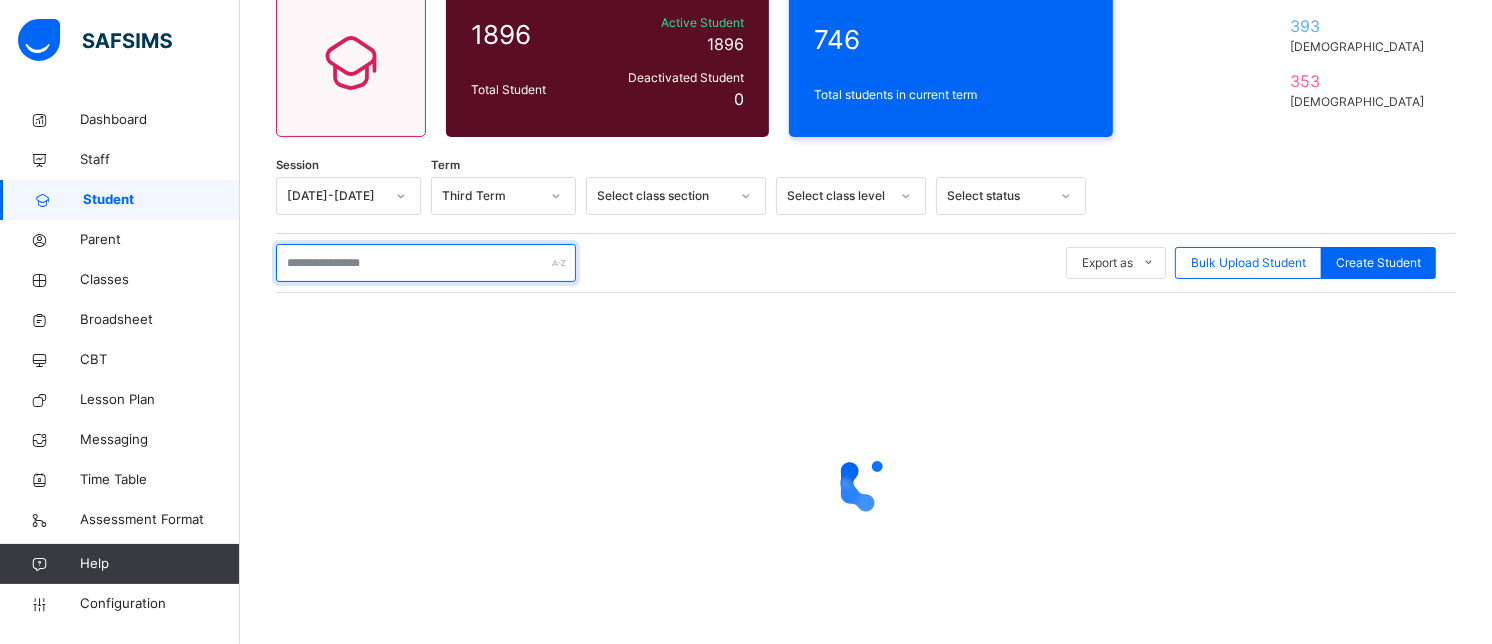 click at bounding box center [426, 263] 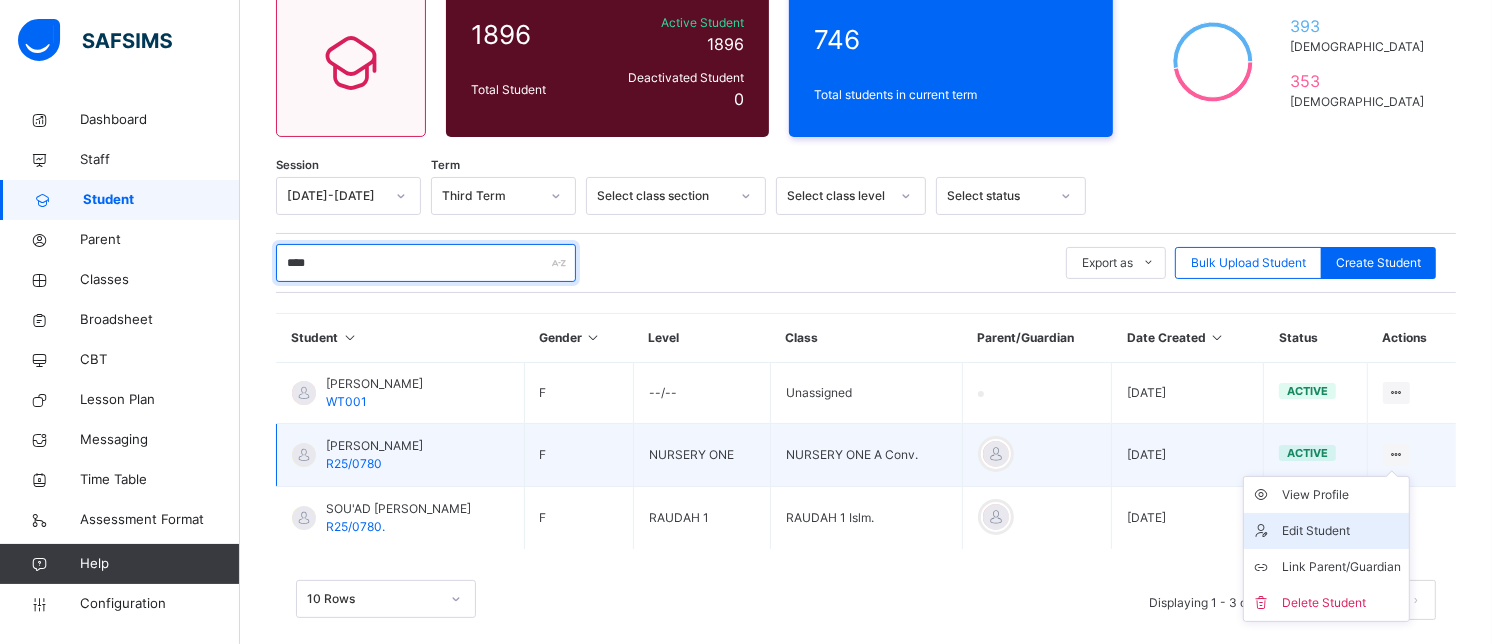 type on "****" 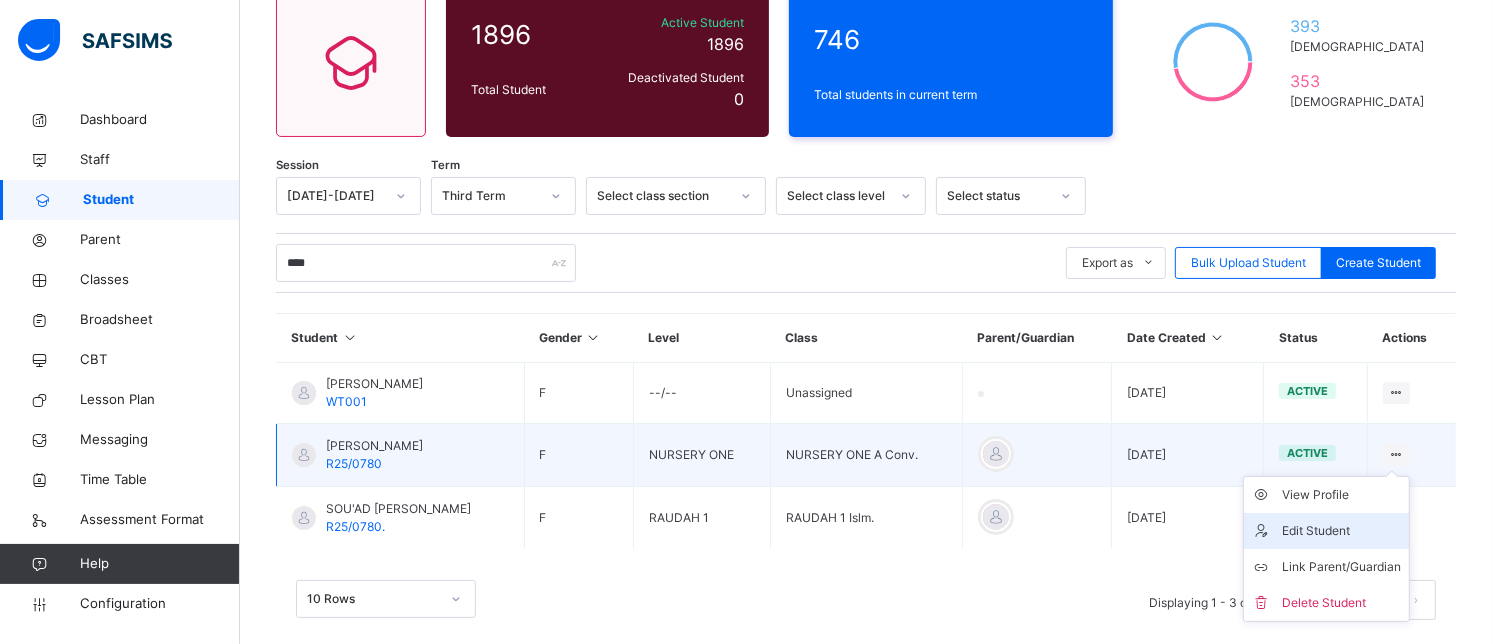 click on "Edit Student" at bounding box center (1341, 531) 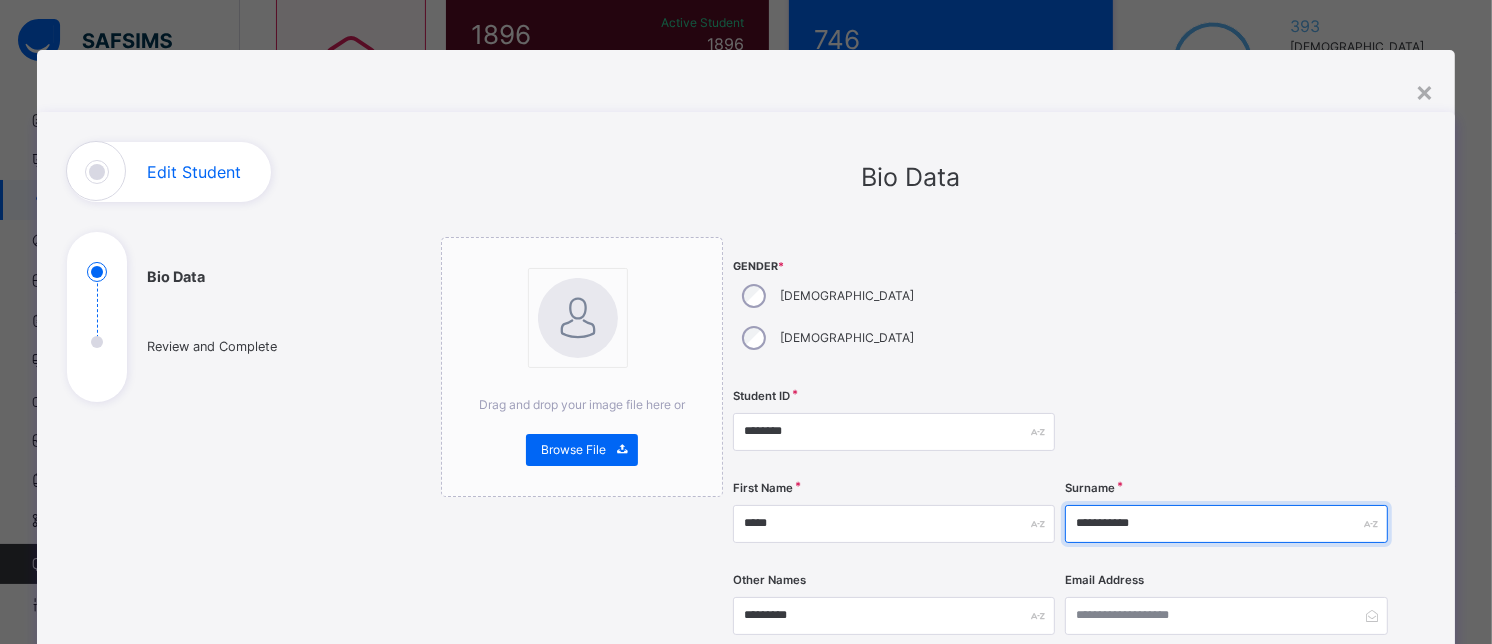 click on "**********" at bounding box center (1226, 524) 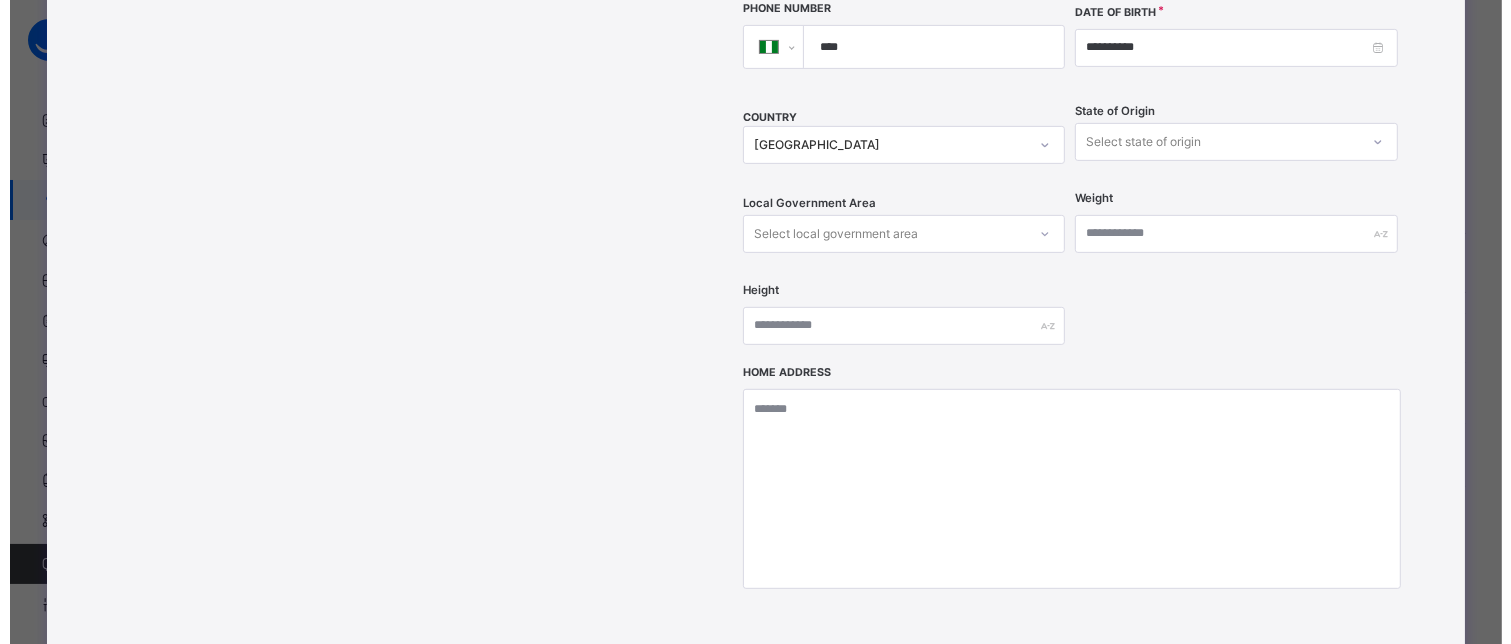 scroll, scrollTop: 854, scrollLeft: 0, axis: vertical 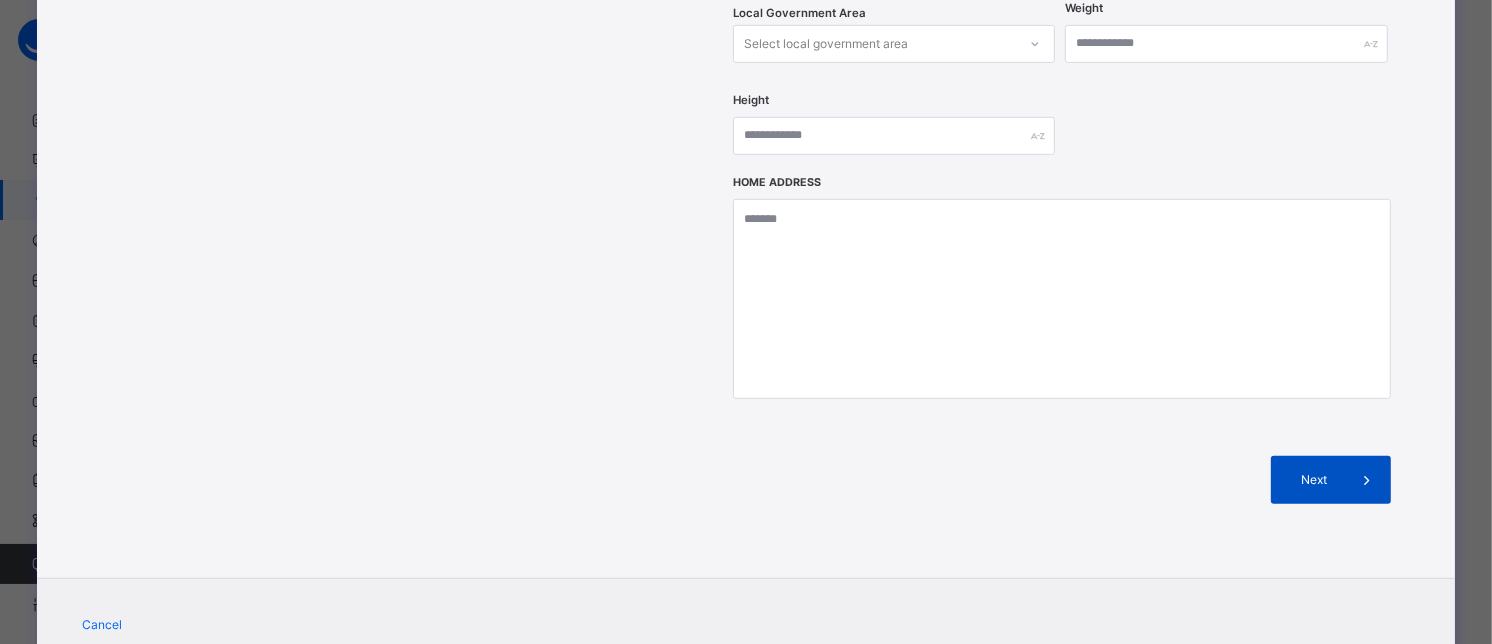 type on "**********" 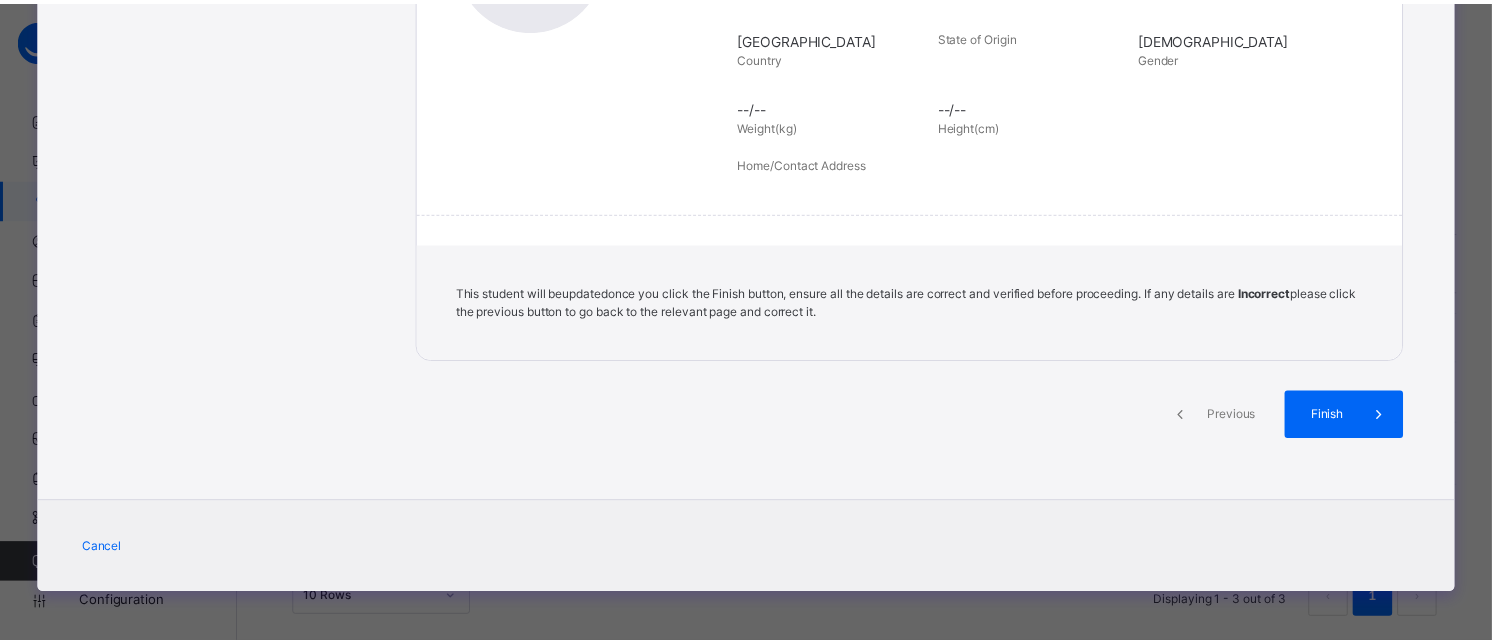 scroll, scrollTop: 434, scrollLeft: 0, axis: vertical 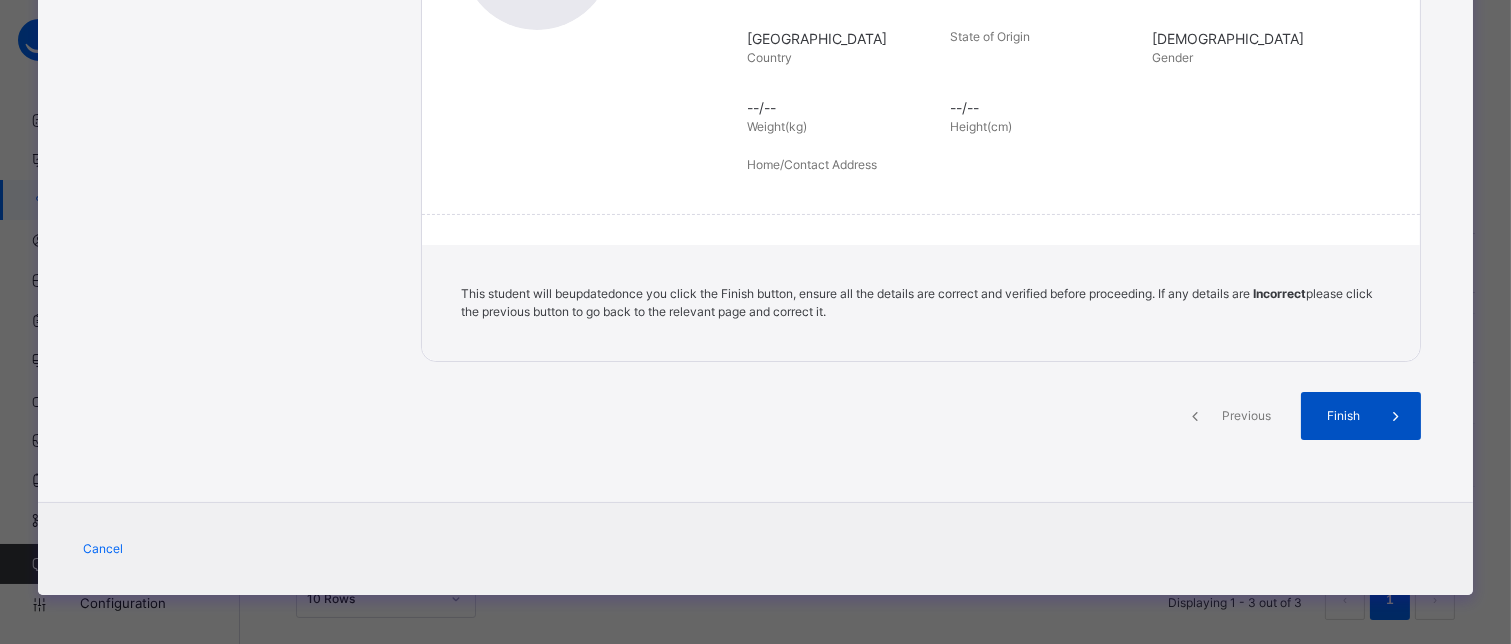 click on "Finish" at bounding box center (1344, 416) 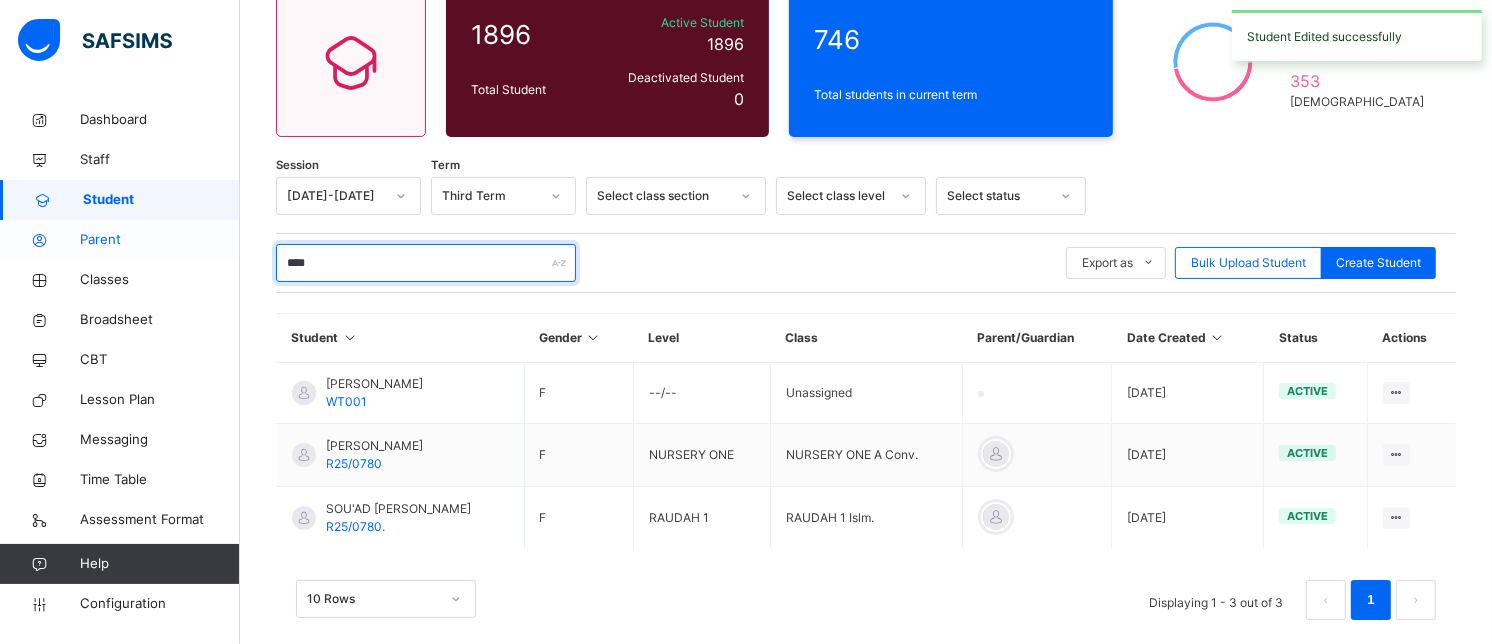 drag, startPoint x: 390, startPoint y: 254, endPoint x: 207, endPoint y: 245, distance: 183.22118 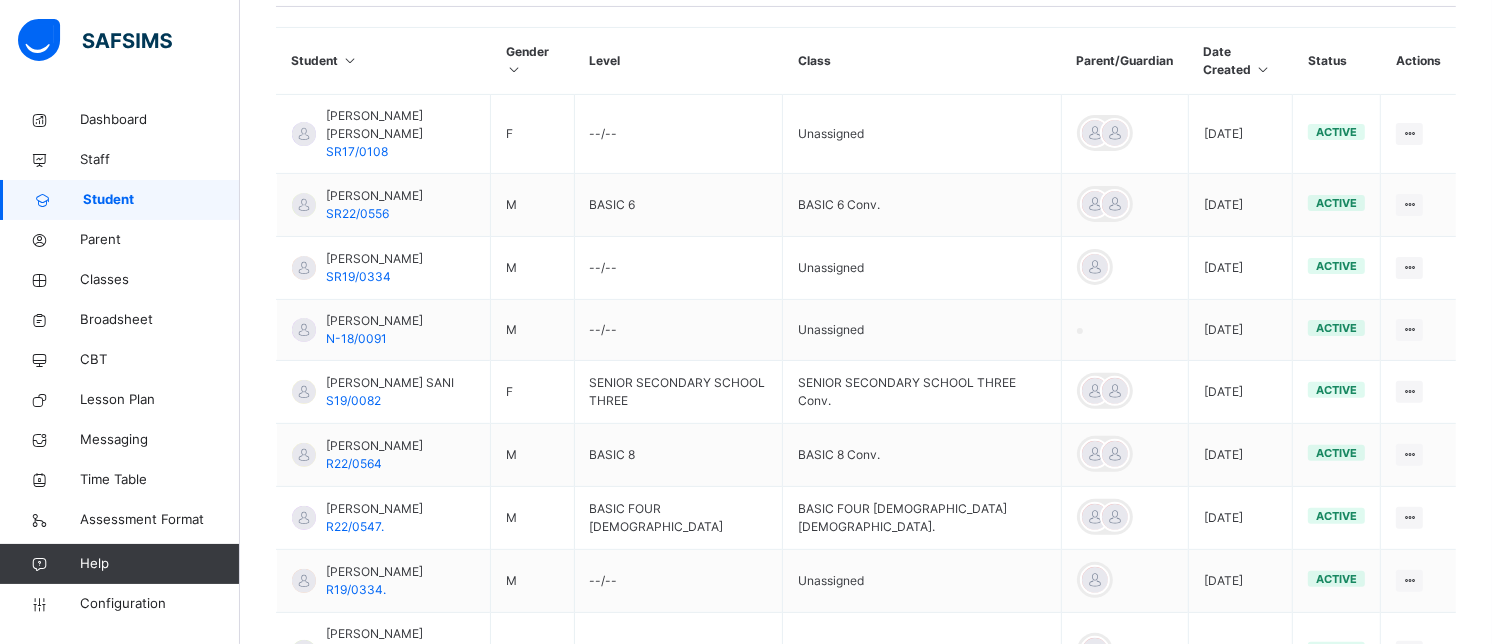 scroll, scrollTop: 475, scrollLeft: 0, axis: vertical 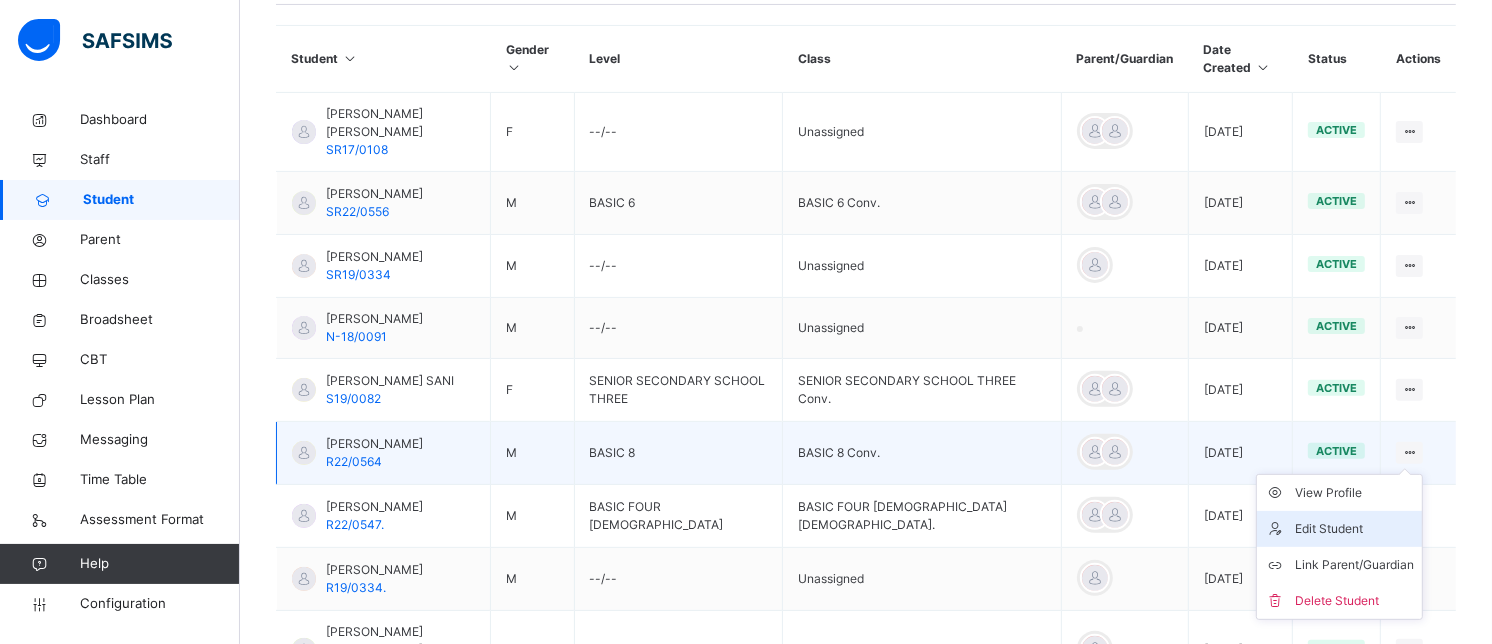 type on "******" 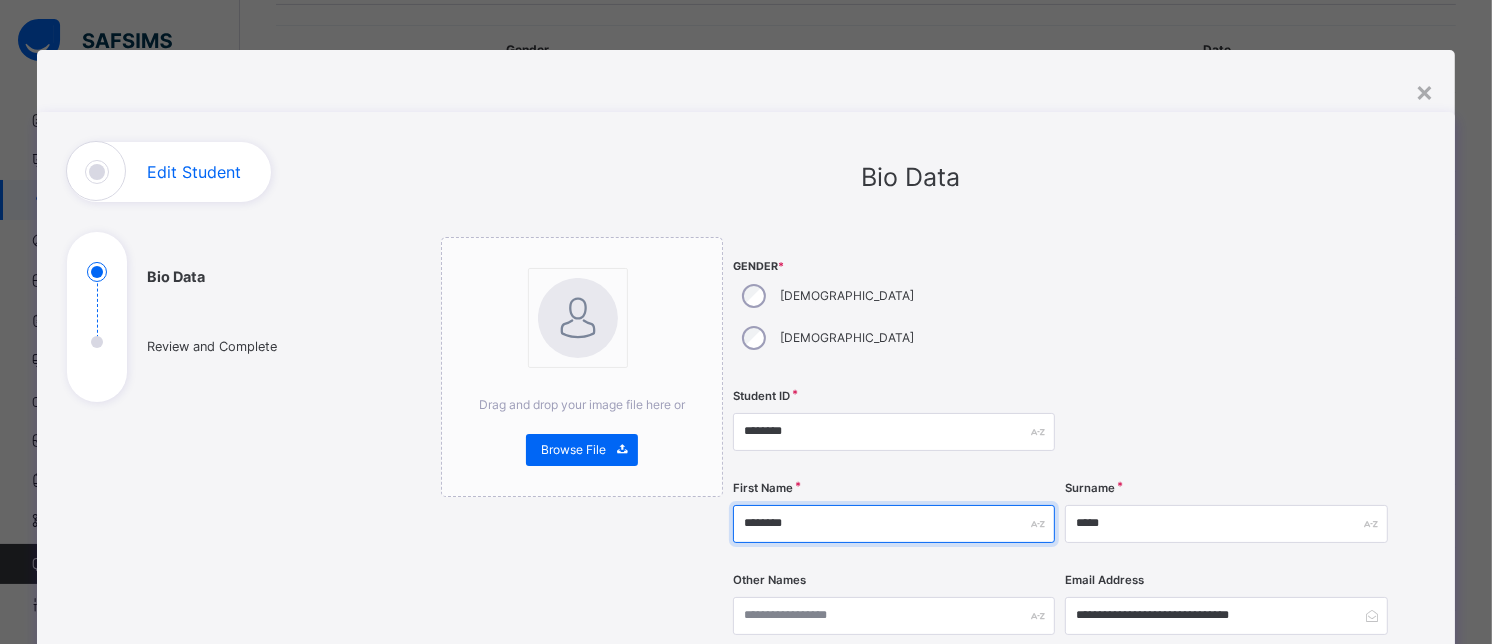 click on "********" at bounding box center [894, 524] 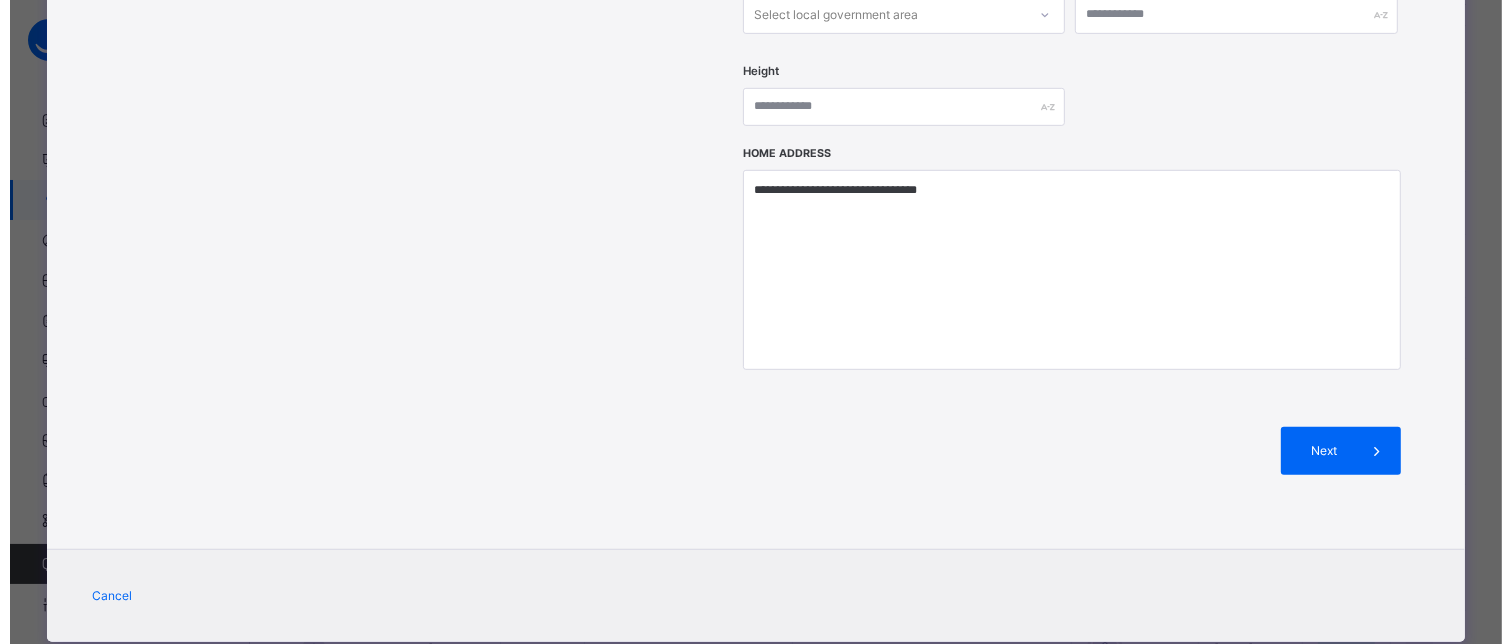 scroll, scrollTop: 888, scrollLeft: 0, axis: vertical 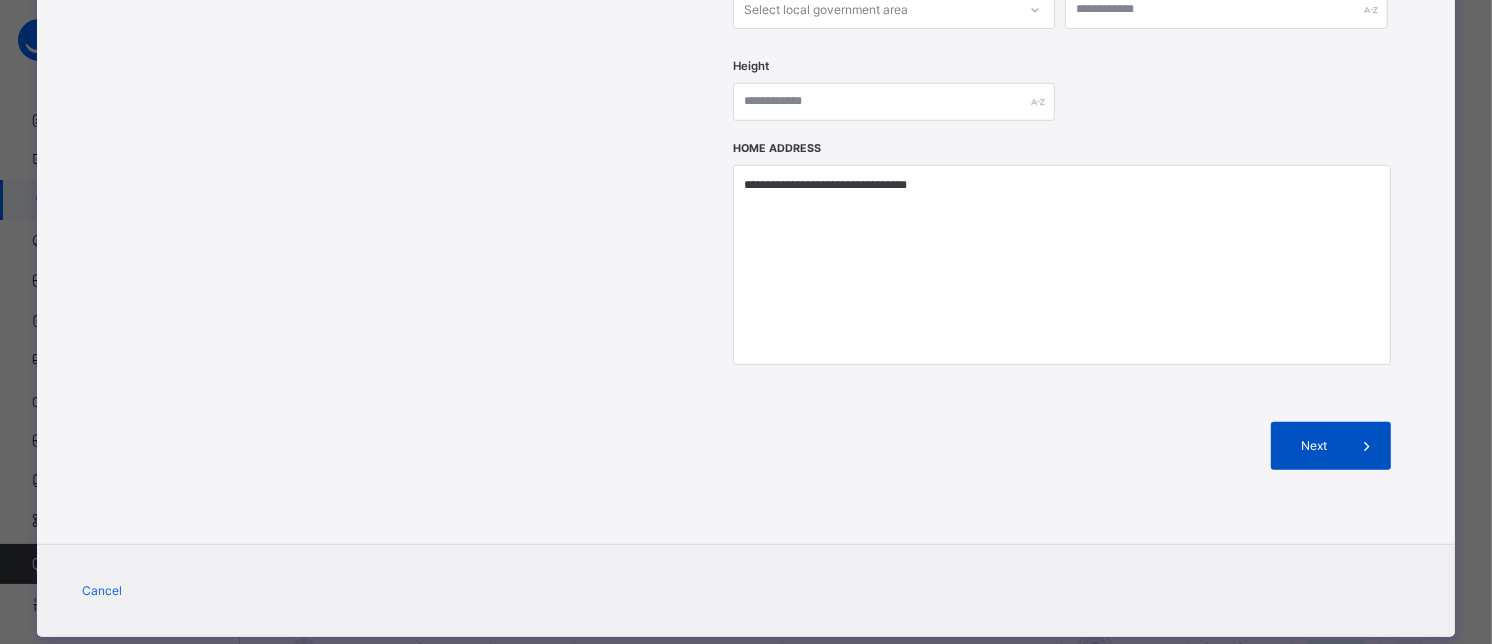 type on "********" 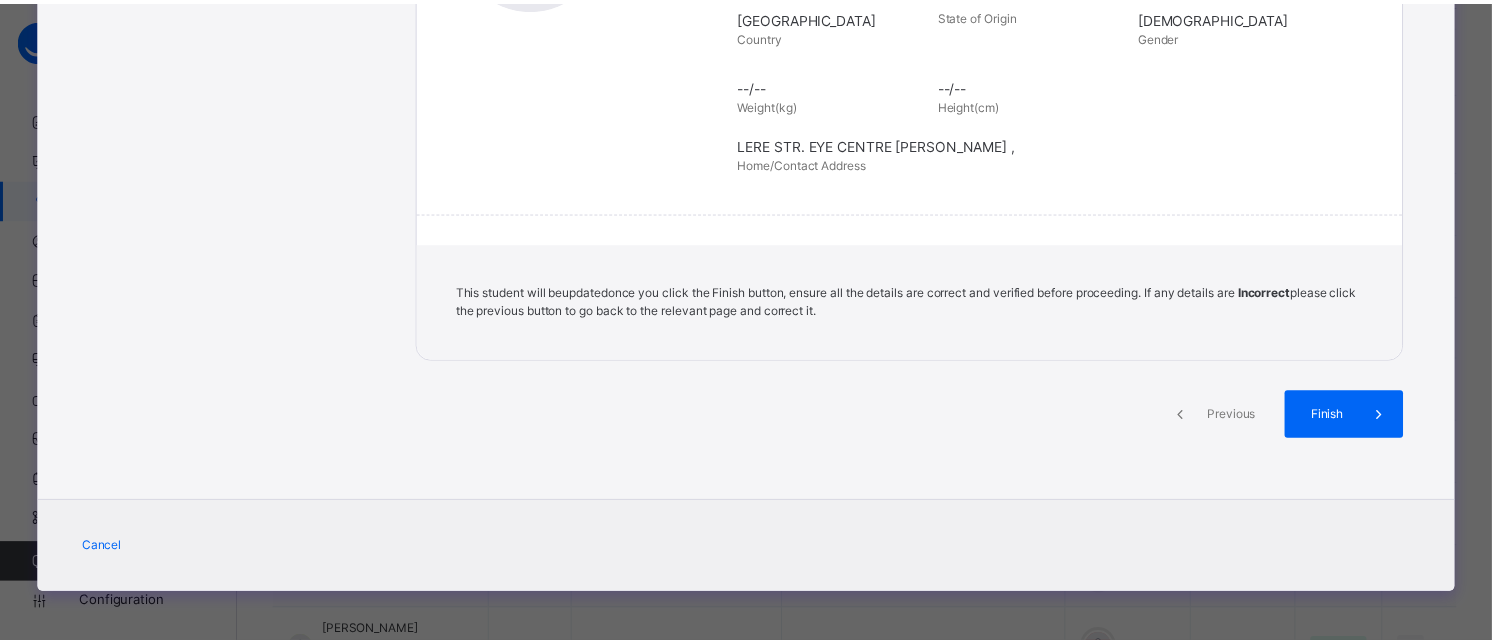 scroll, scrollTop: 455, scrollLeft: 0, axis: vertical 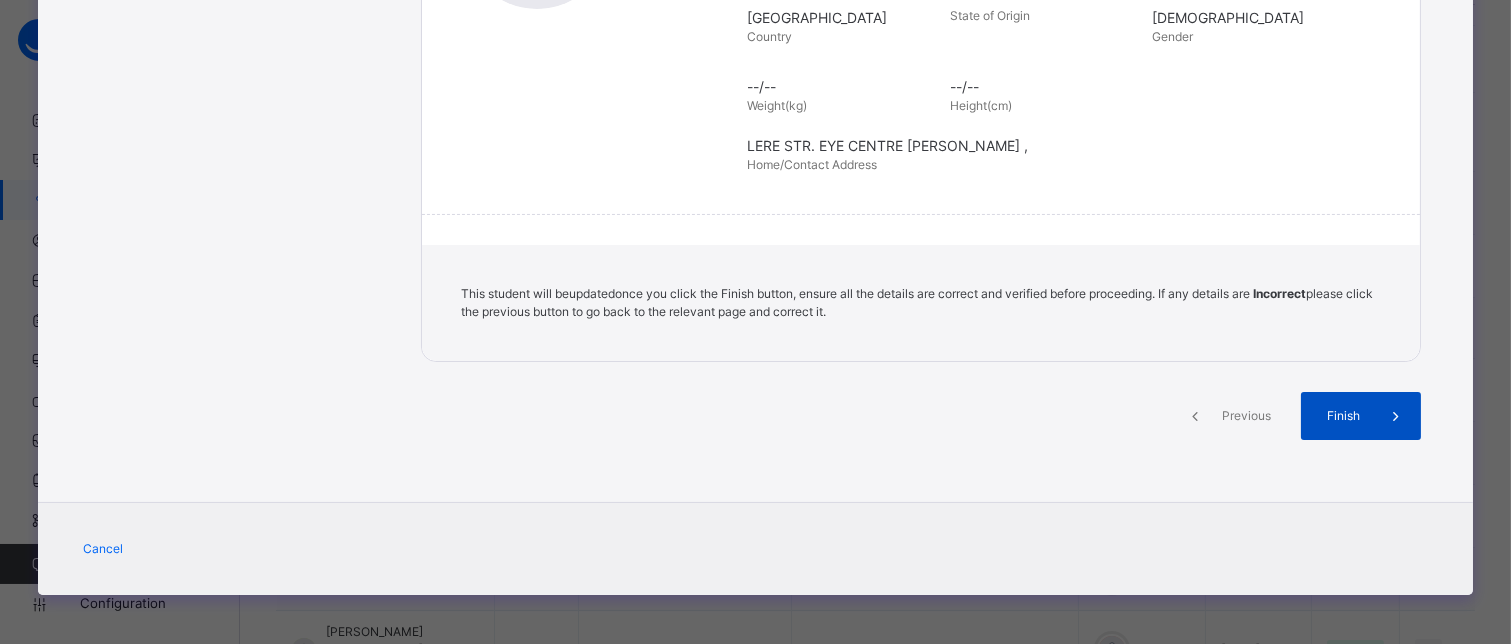 click on "Finish" at bounding box center (1344, 416) 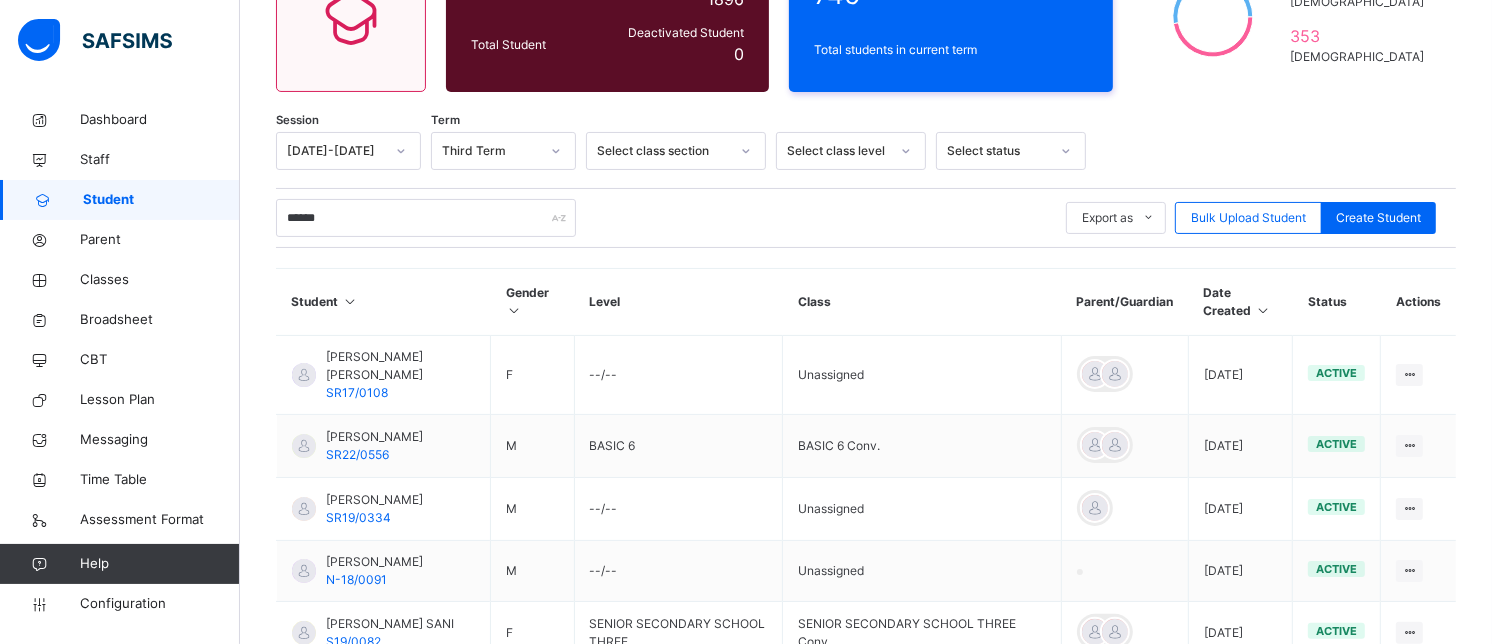 scroll, scrollTop: 0, scrollLeft: 0, axis: both 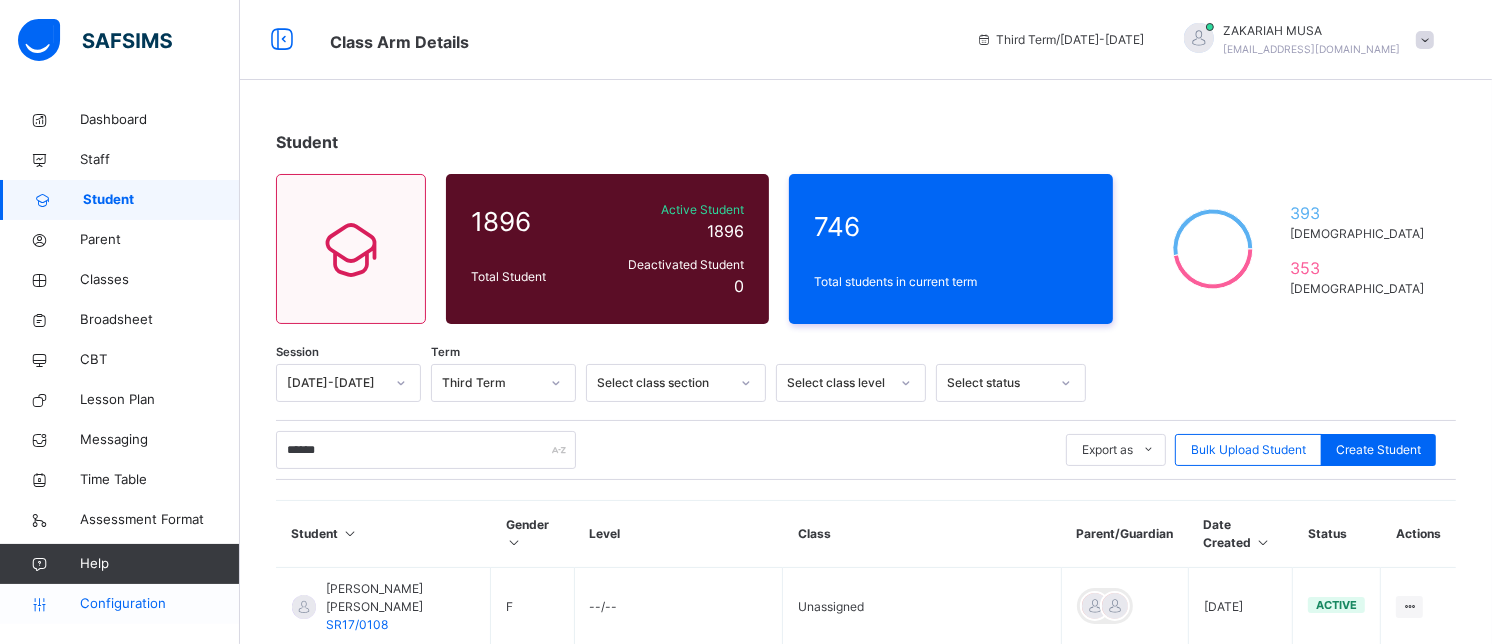 click on "Configuration" at bounding box center [159, 604] 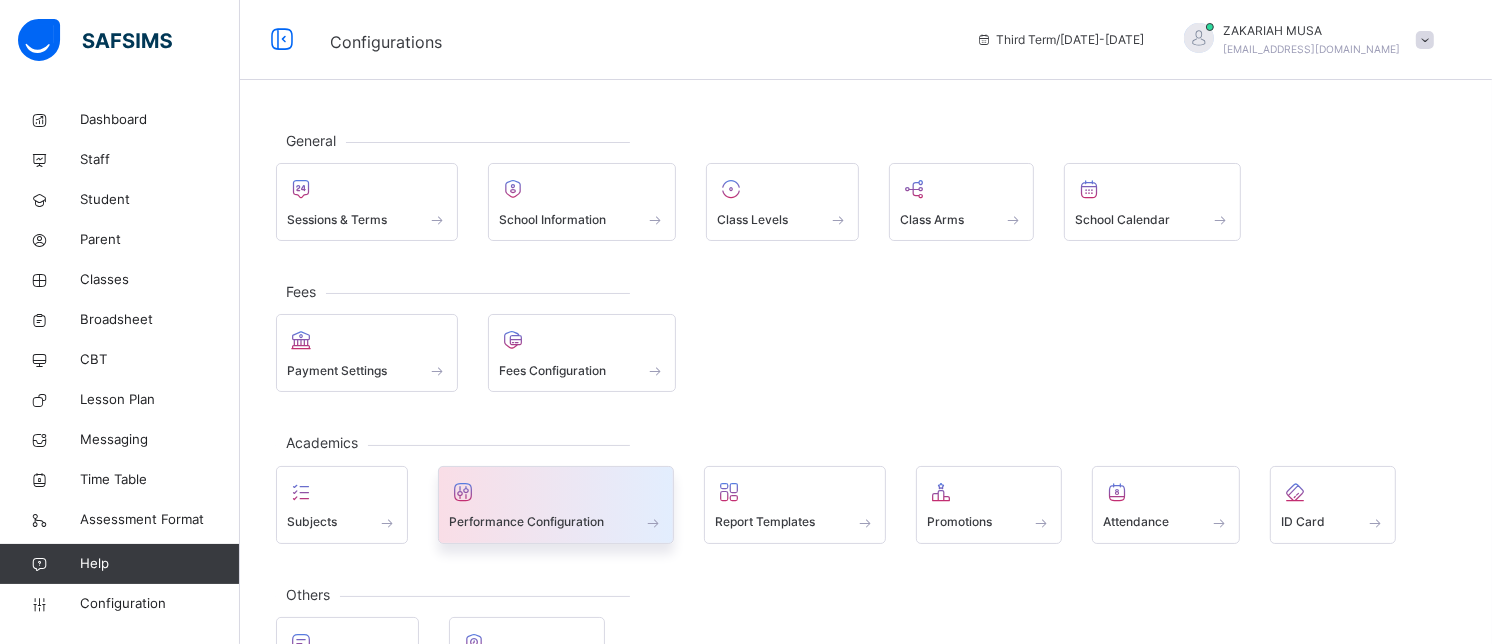 click on "Performance Configuration" at bounding box center [556, 522] 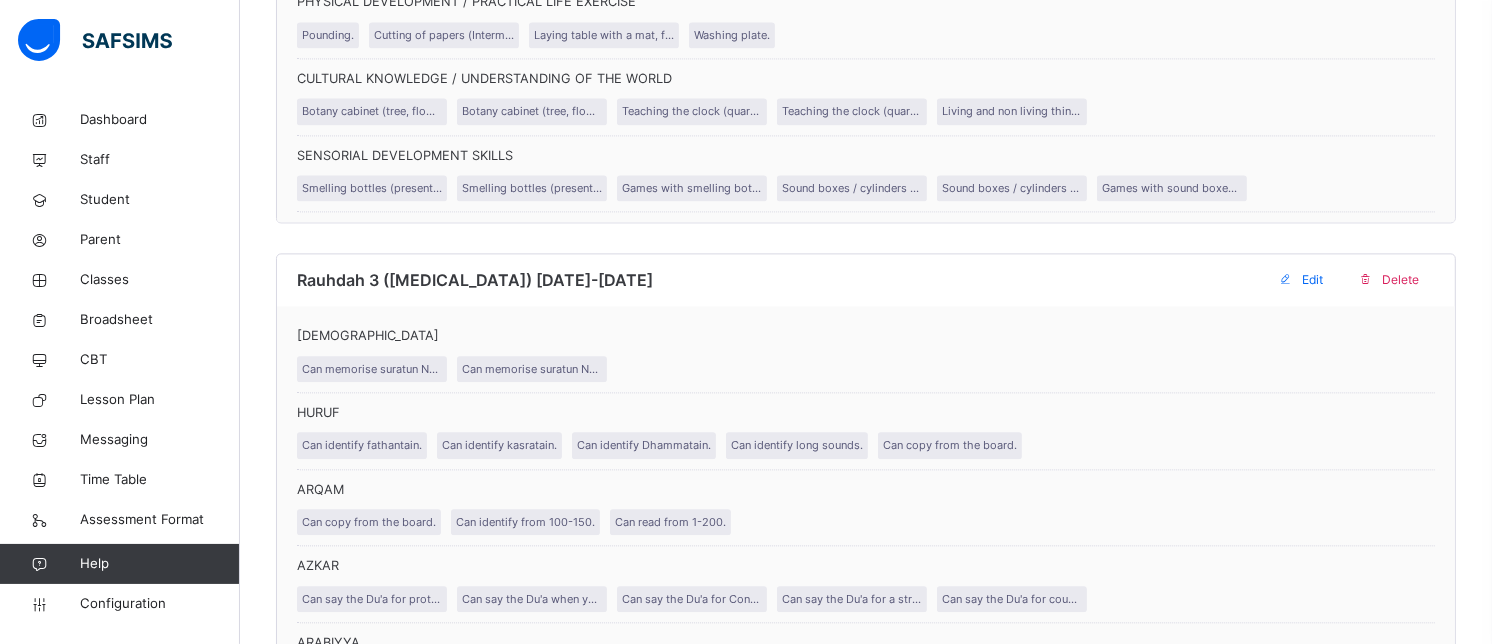 scroll, scrollTop: 30247, scrollLeft: 0, axis: vertical 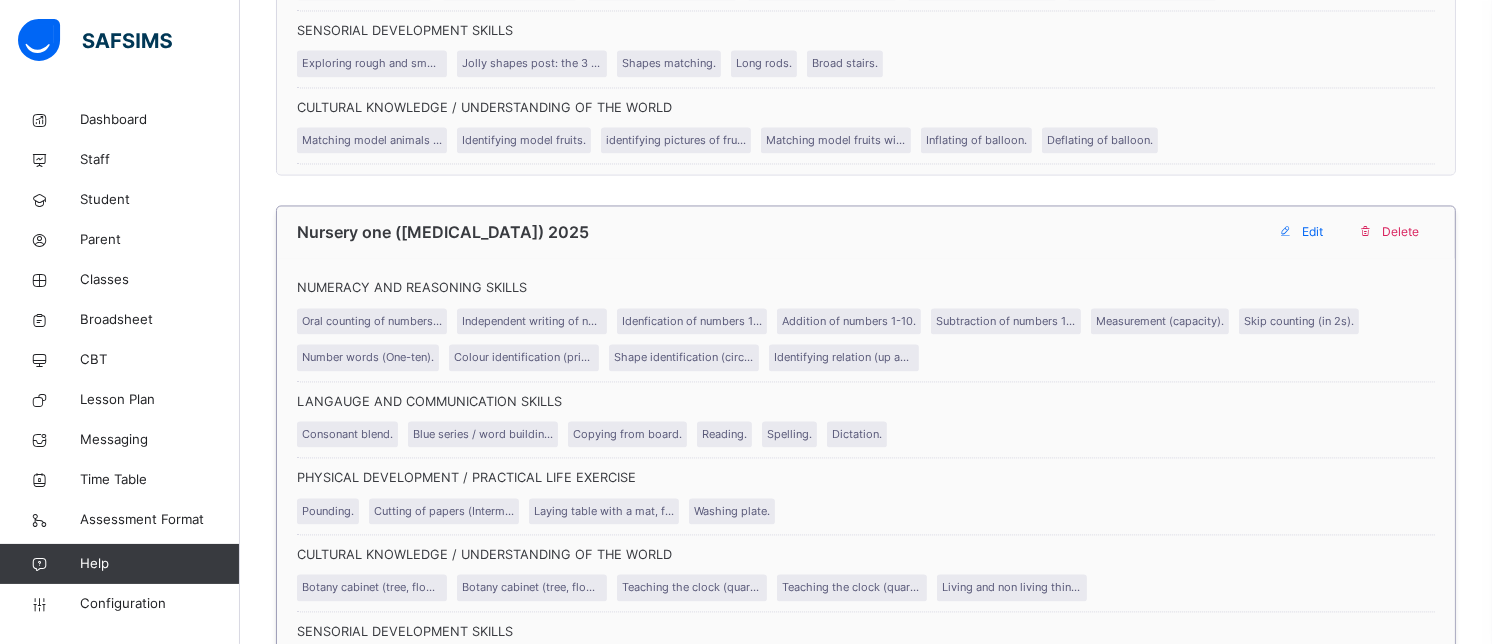 click at bounding box center (1286, 232) 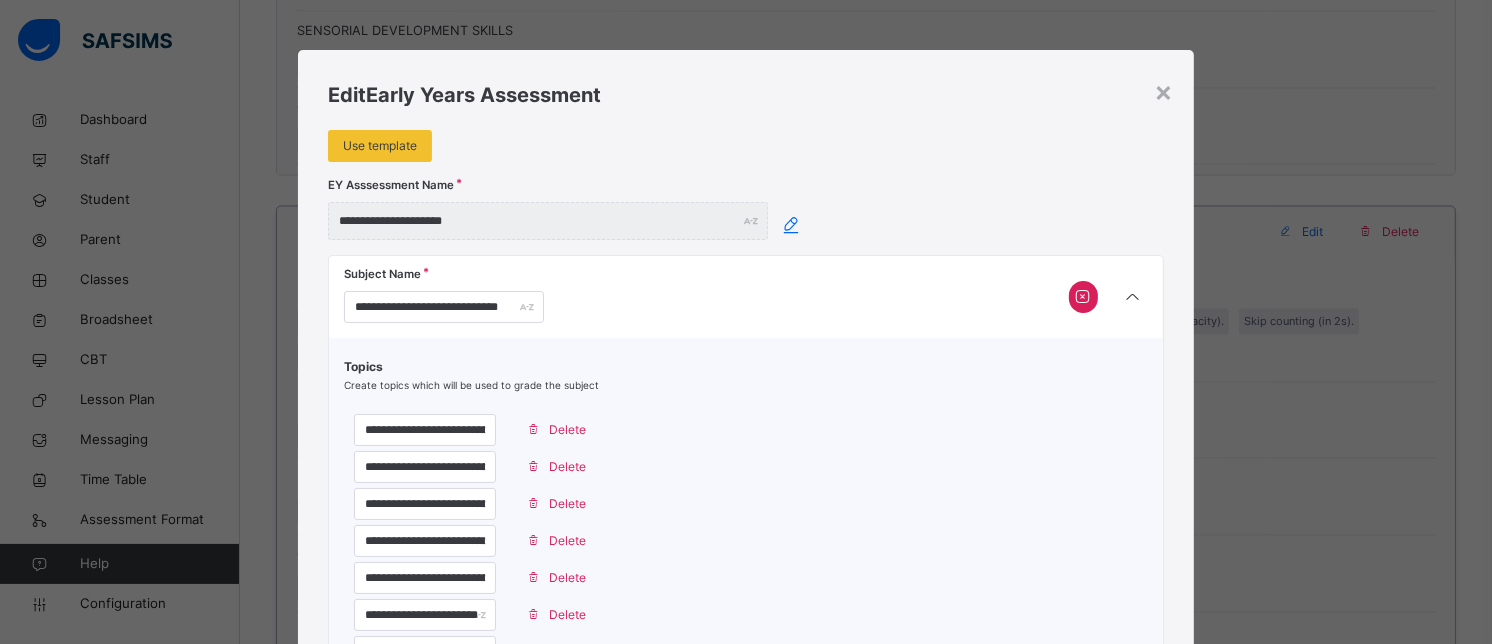 type on "**********" 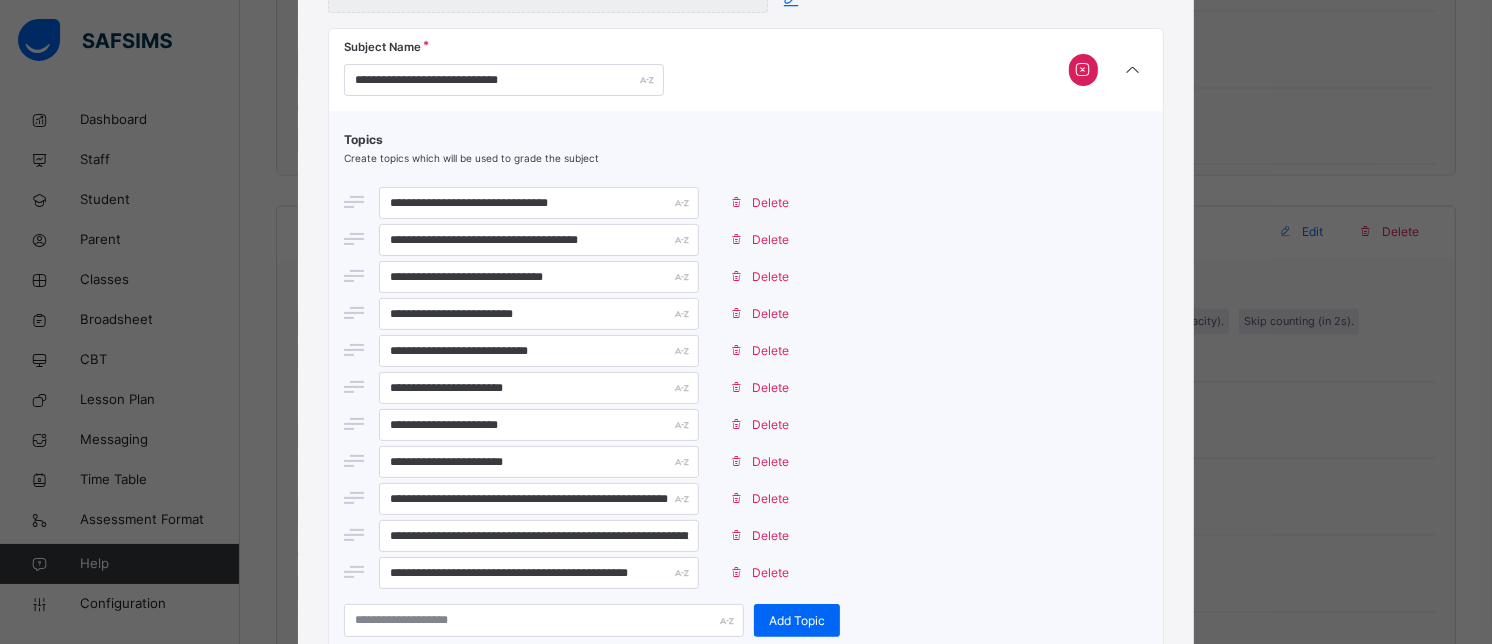 scroll, scrollTop: 238, scrollLeft: 0, axis: vertical 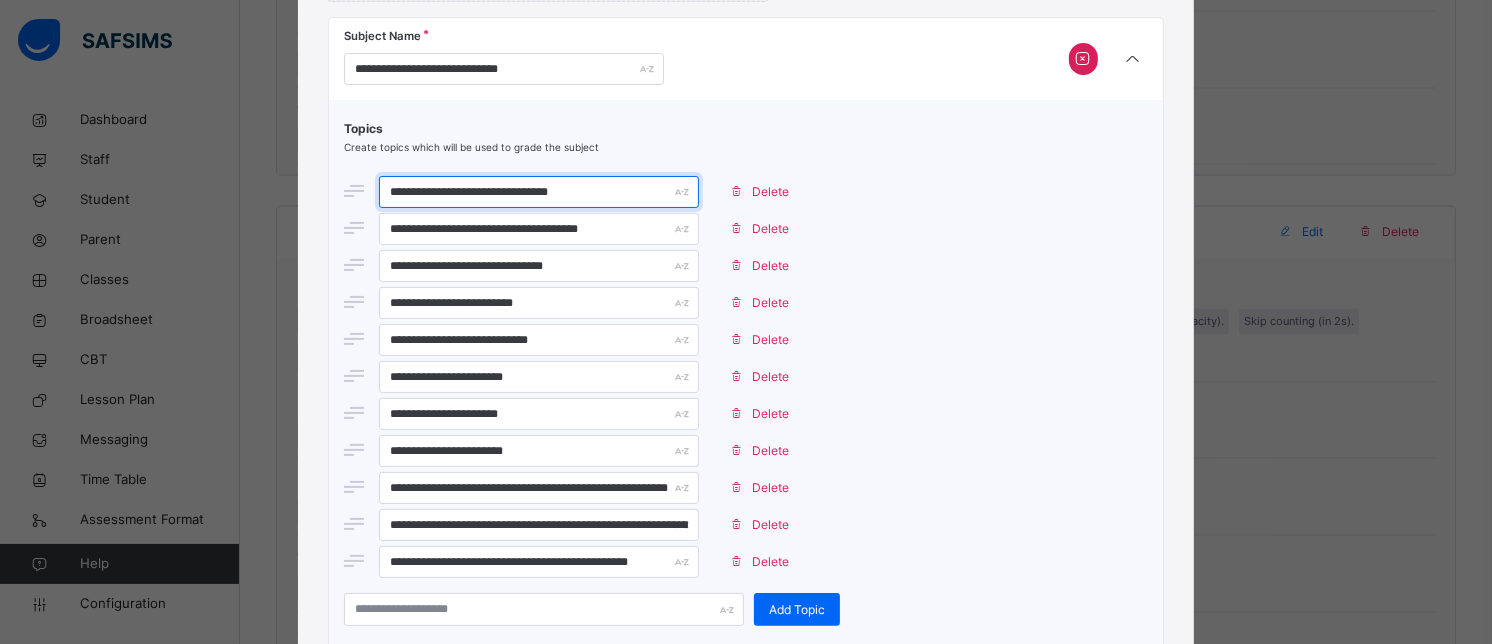 click on "**********" at bounding box center [539, 192] 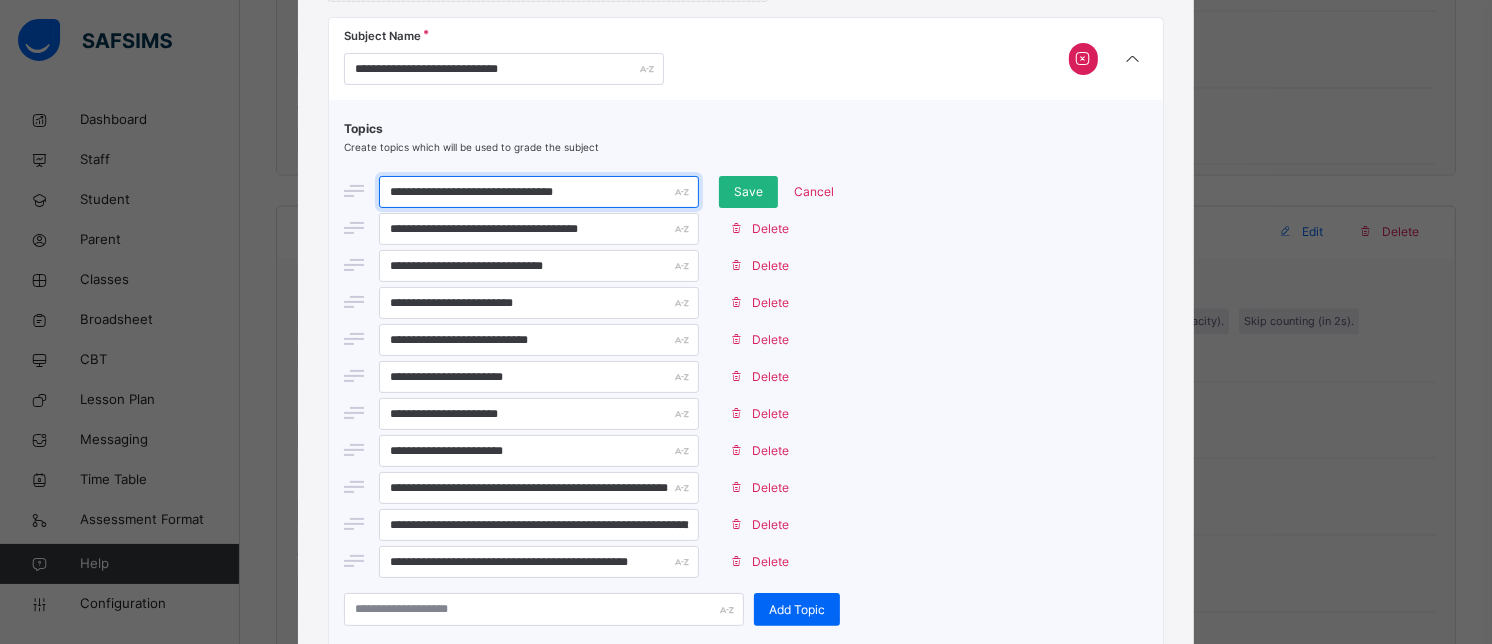 type on "**********" 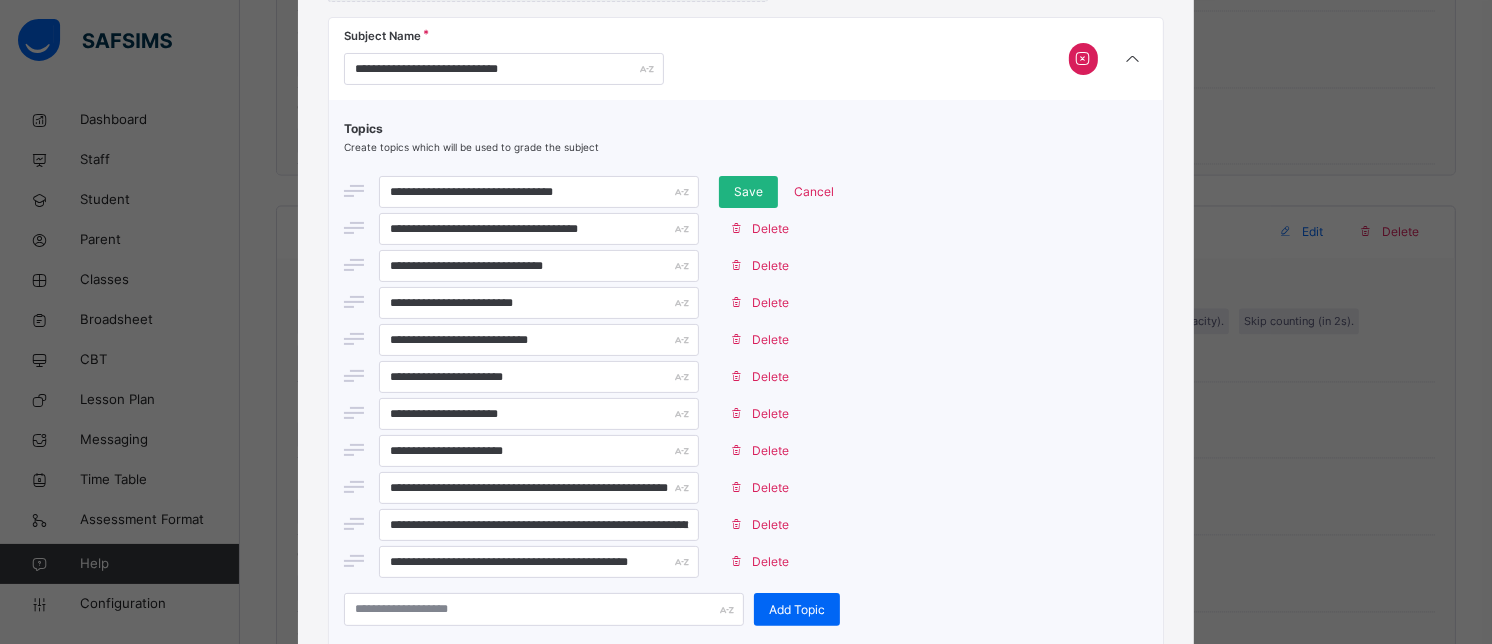 click on "Save" at bounding box center [748, 192] 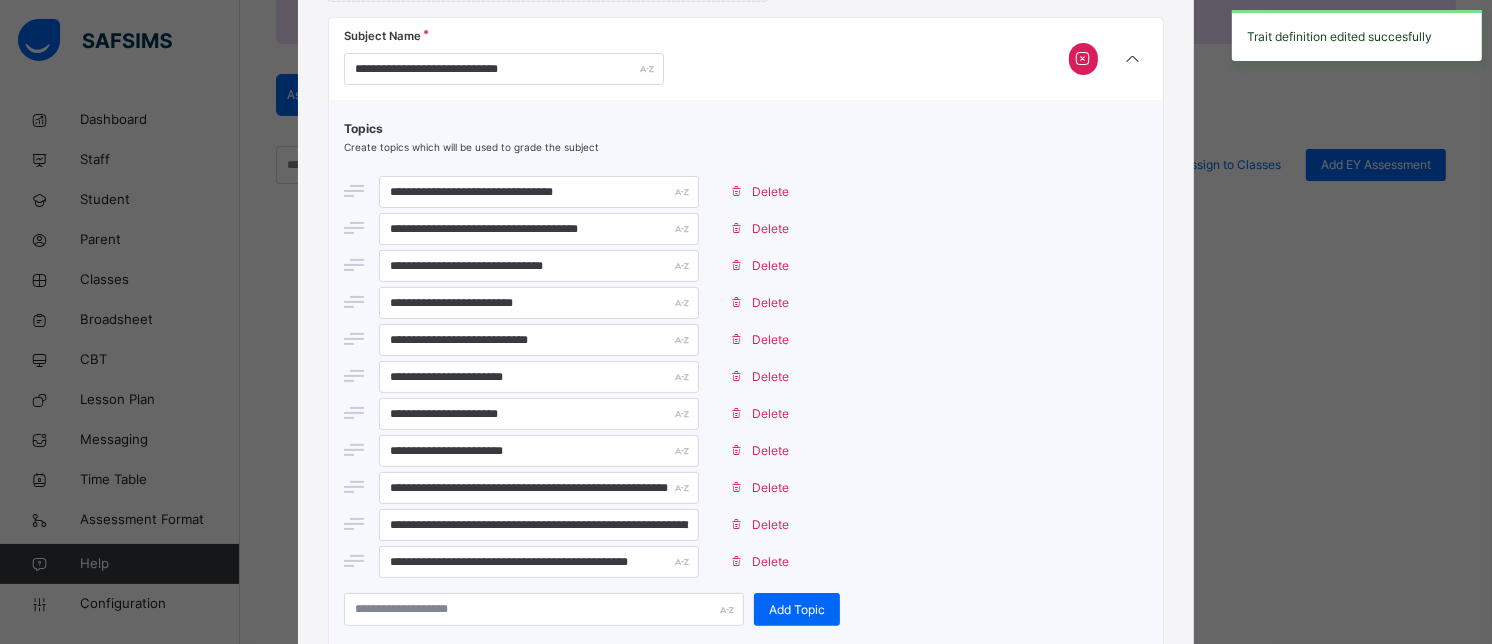 scroll, scrollTop: 338, scrollLeft: 0, axis: vertical 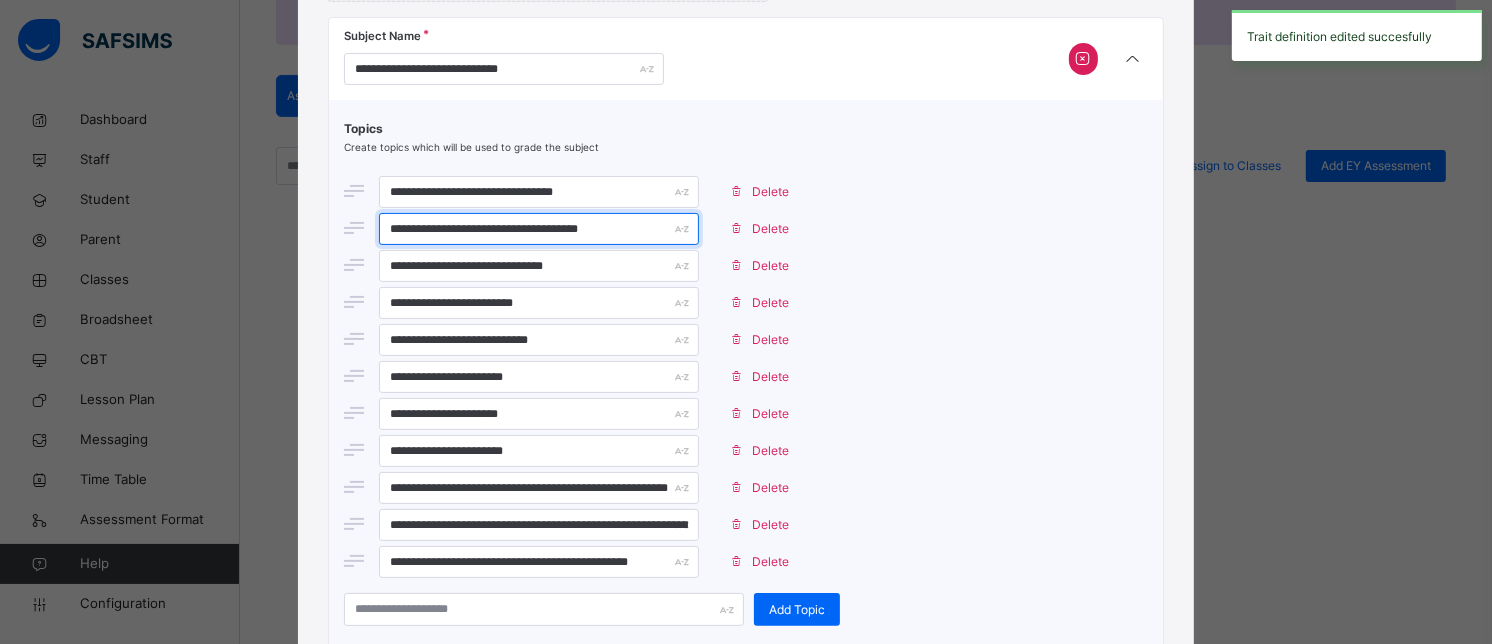 click on "**********" at bounding box center [539, 229] 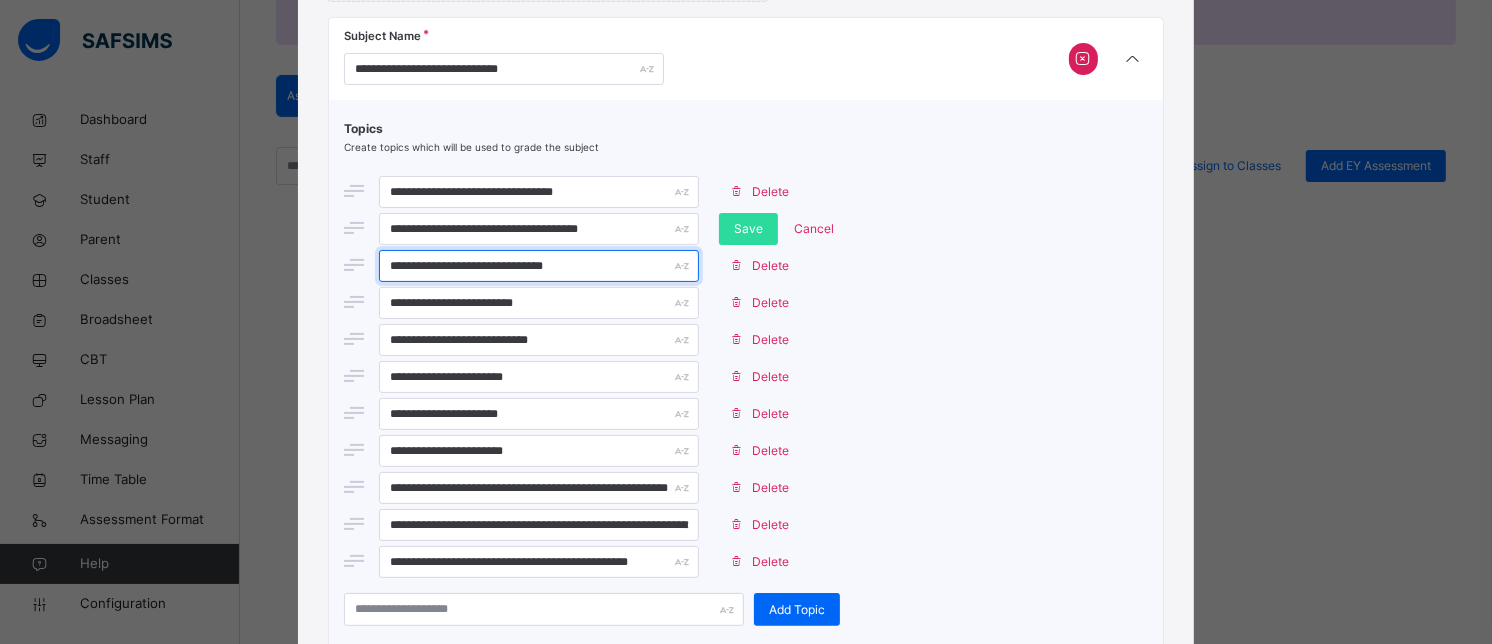 click on "**********" at bounding box center (539, 266) 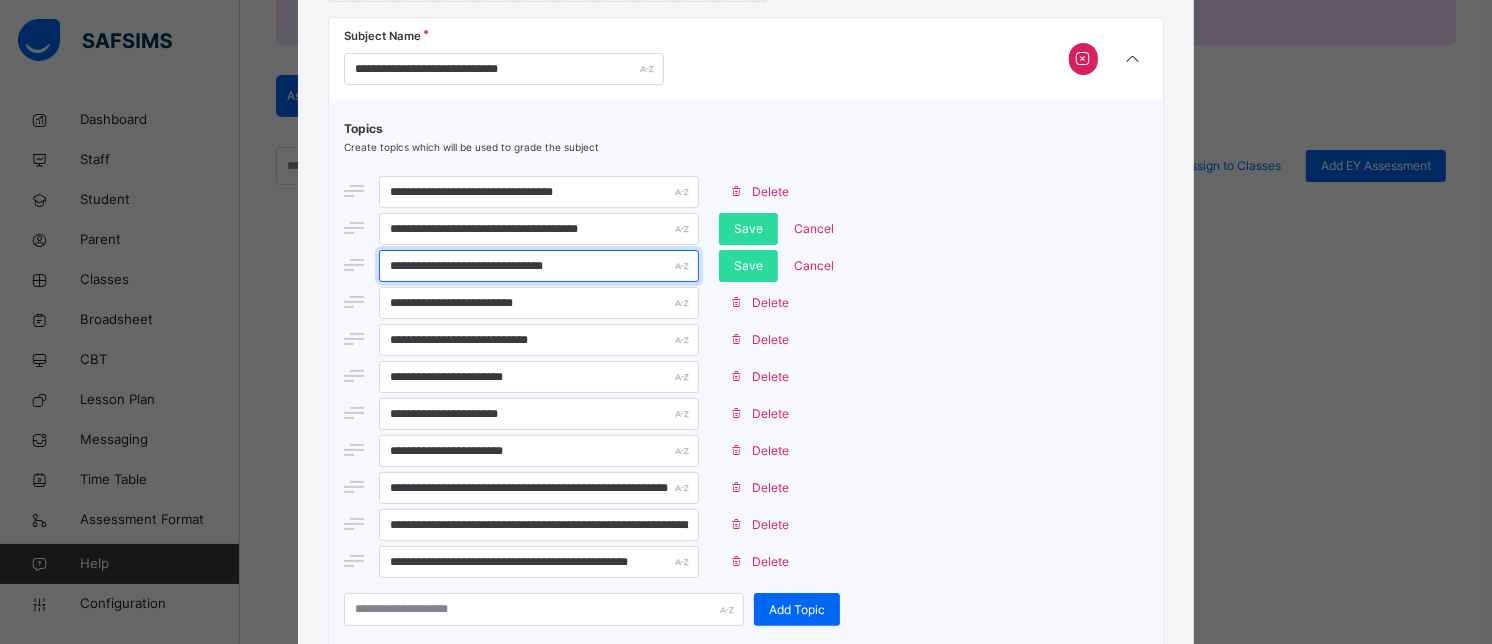 click on "**********" at bounding box center (539, 266) 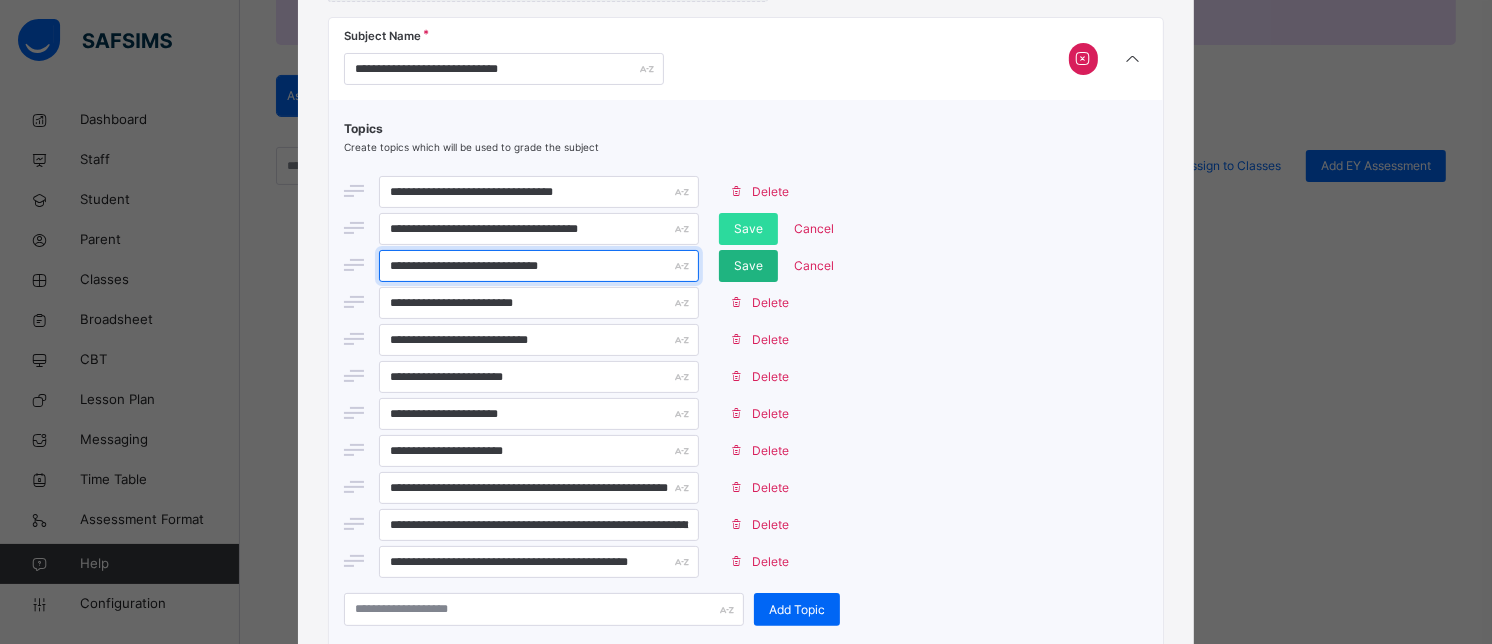 type on "**********" 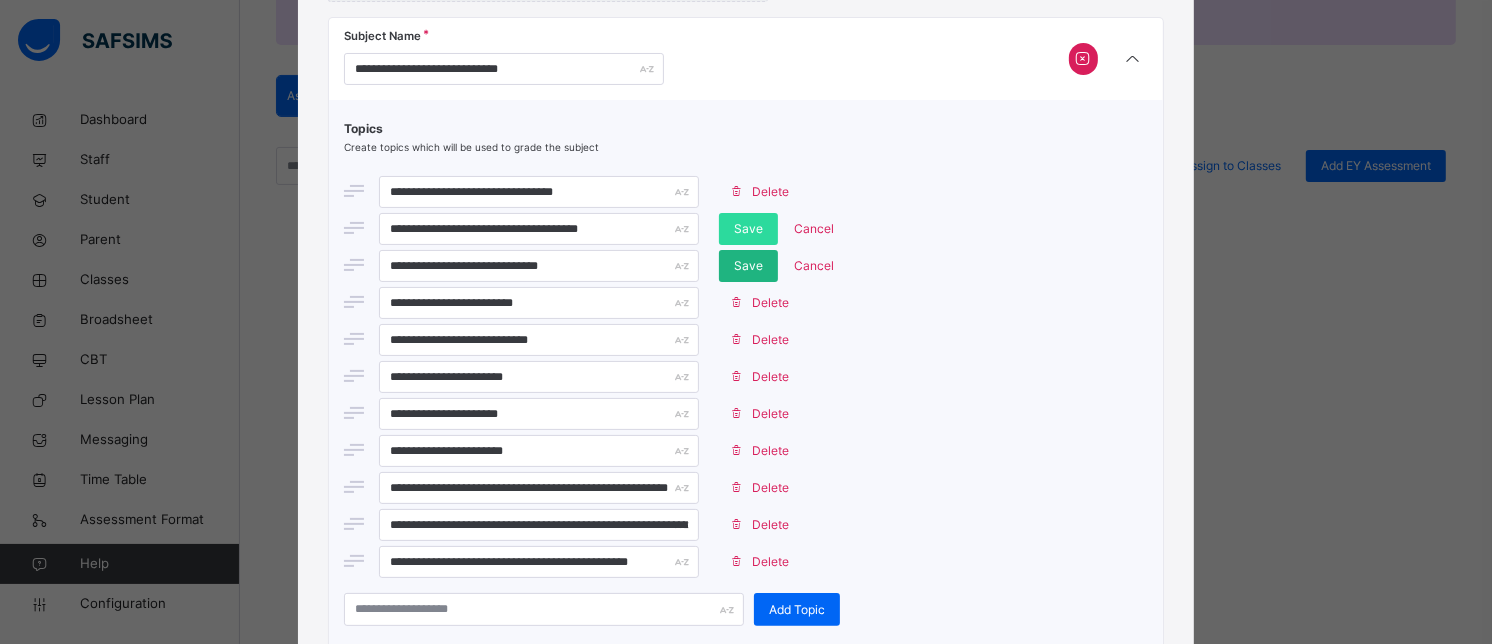 click on "Save" at bounding box center (748, 266) 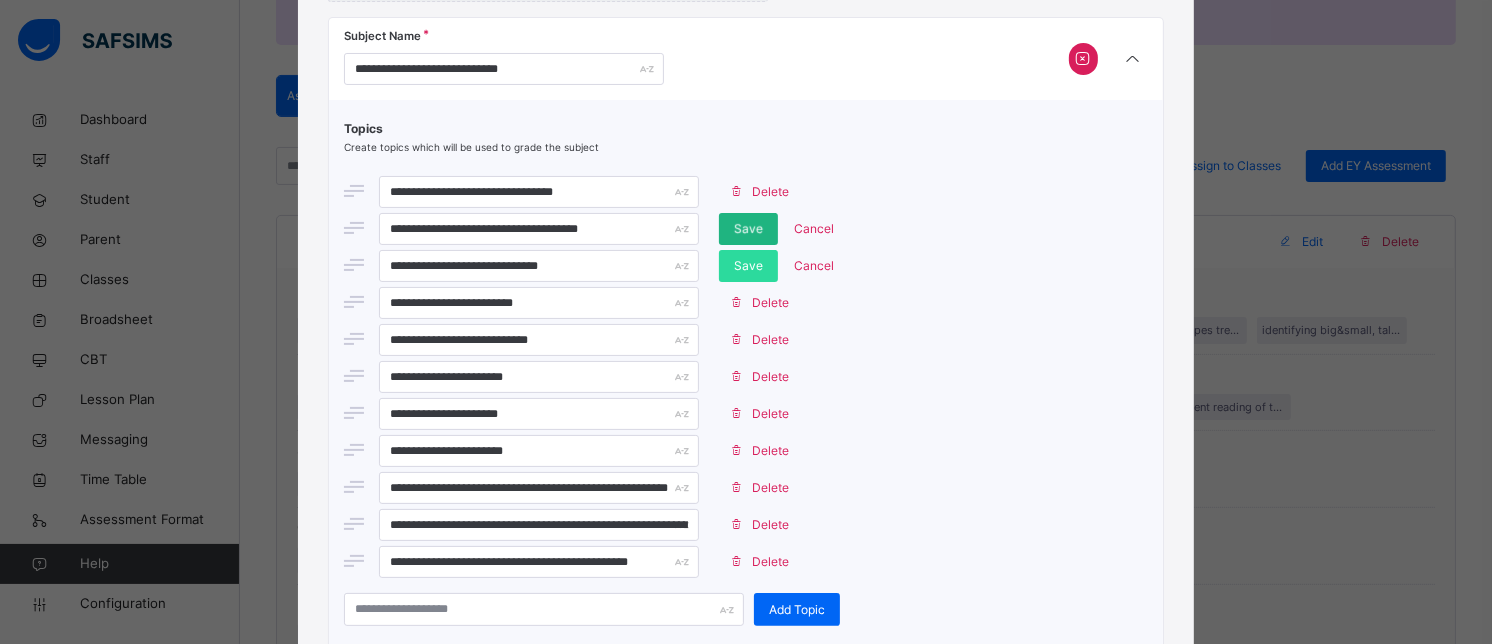click on "Save" at bounding box center [748, 229] 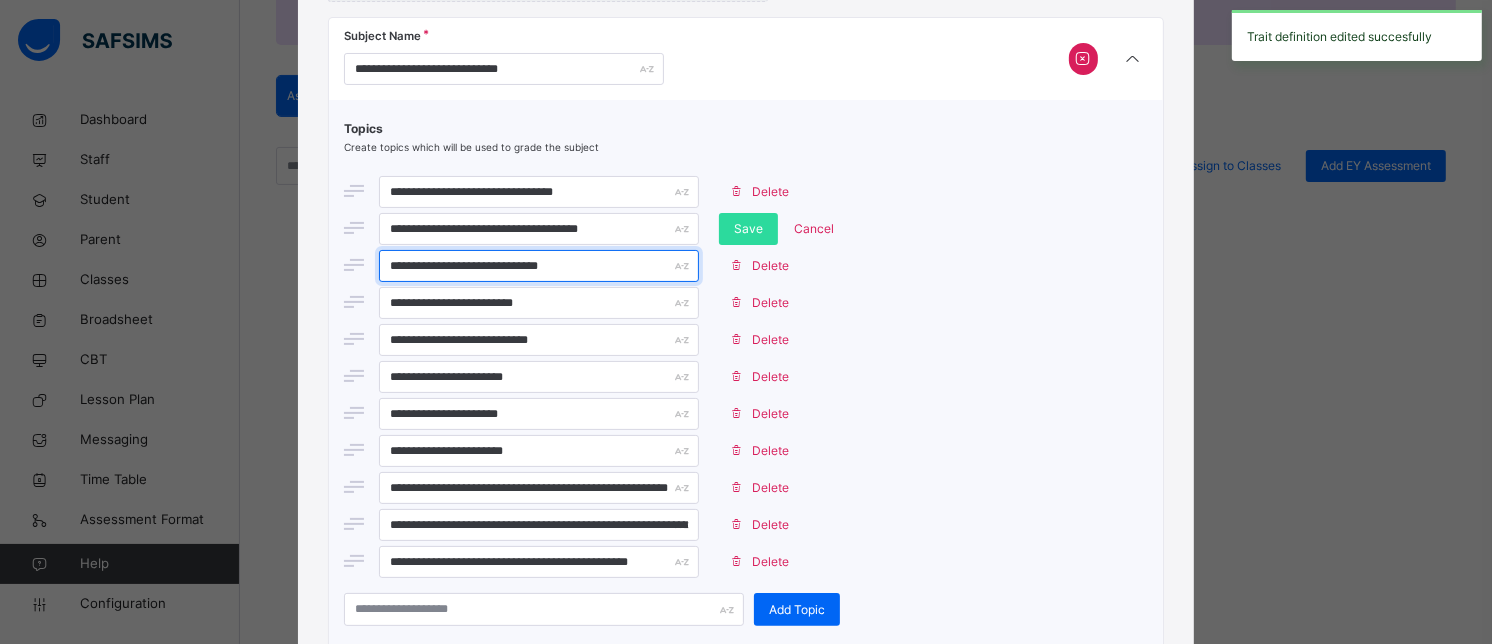 click on "**********" at bounding box center (539, 266) 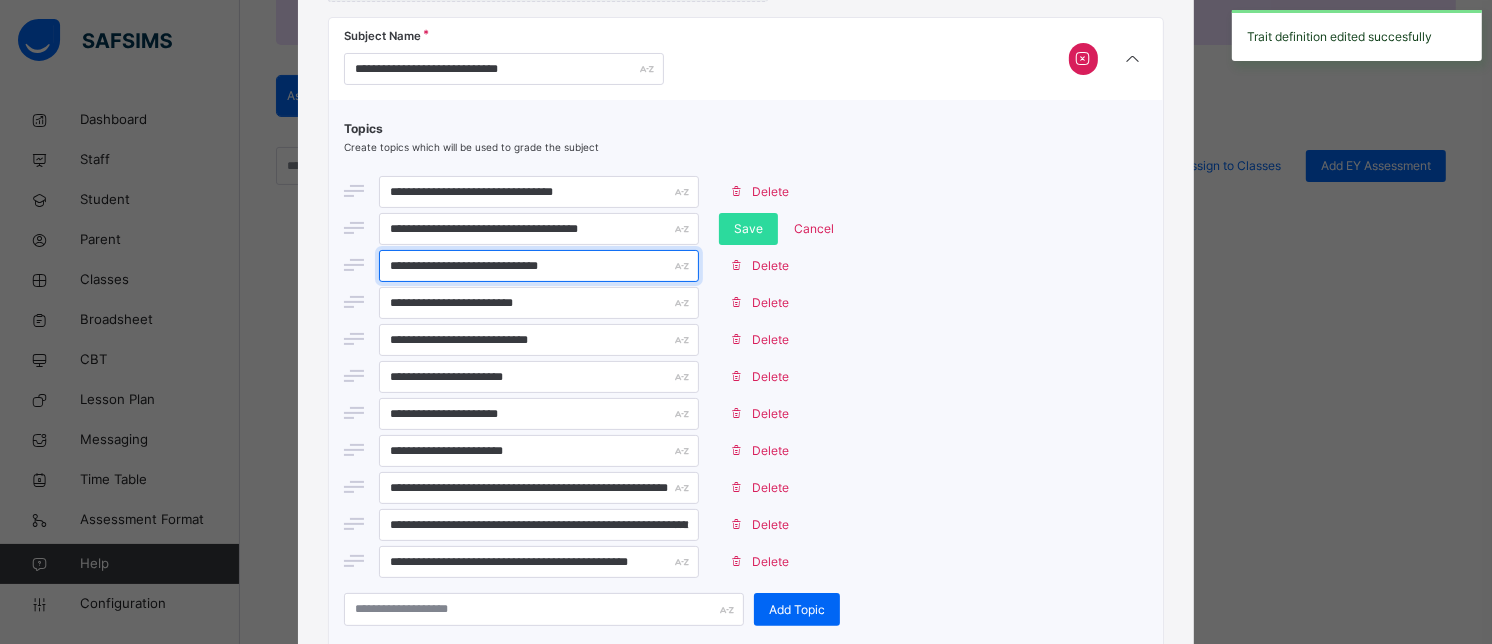 click on "**********" at bounding box center (539, 266) 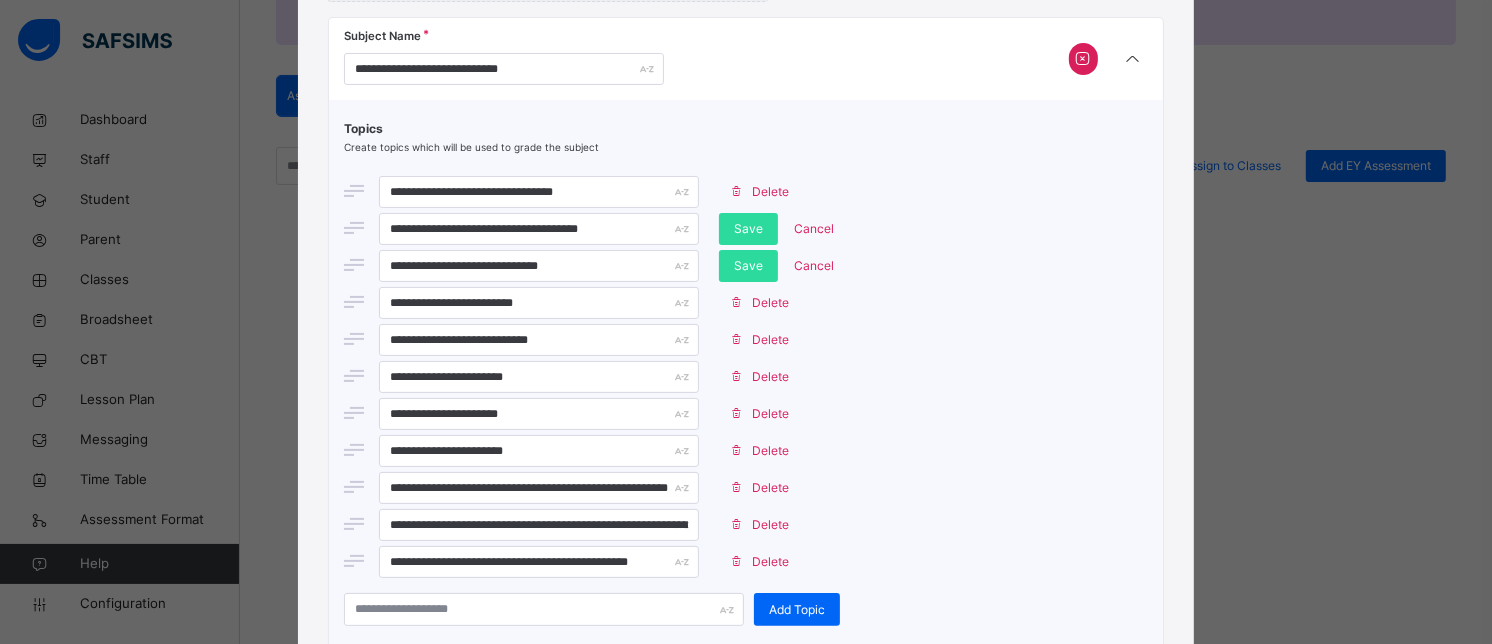 click on "**********" at bounding box center (539, 266) 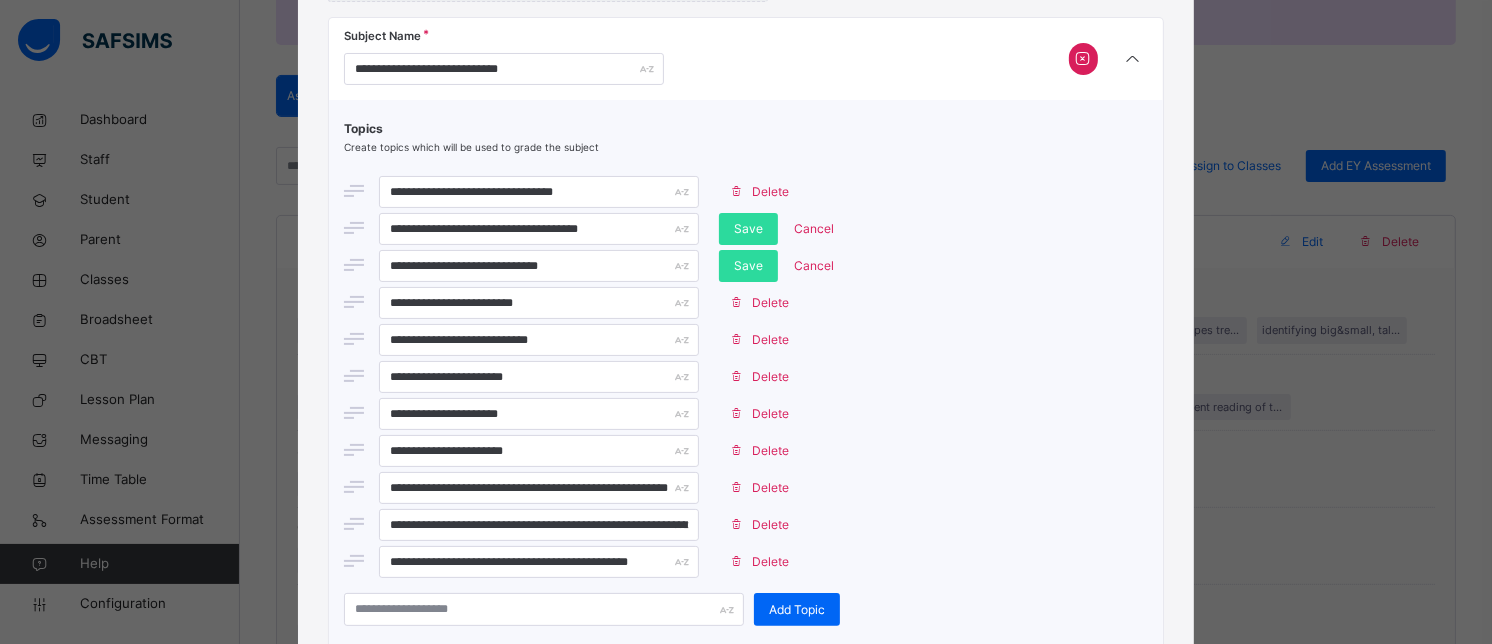 click on "**********" at bounding box center (539, 266) 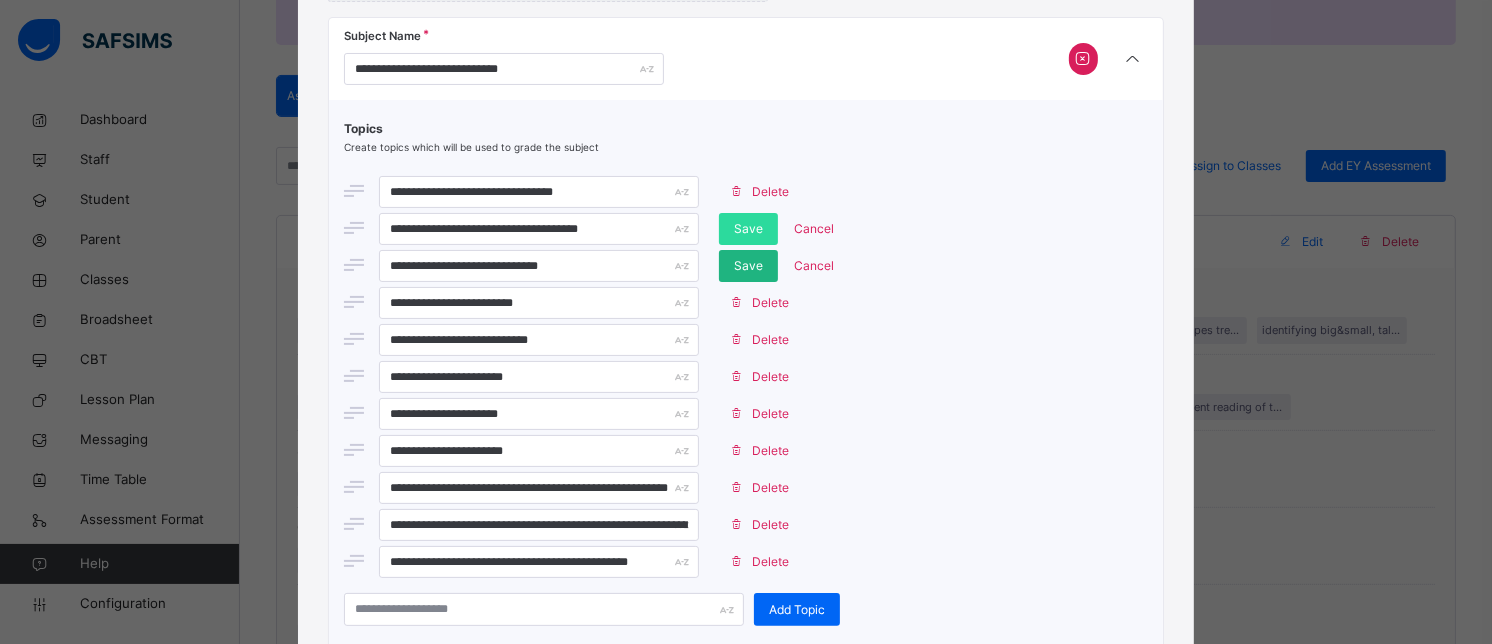 click on "Save" at bounding box center (748, 266) 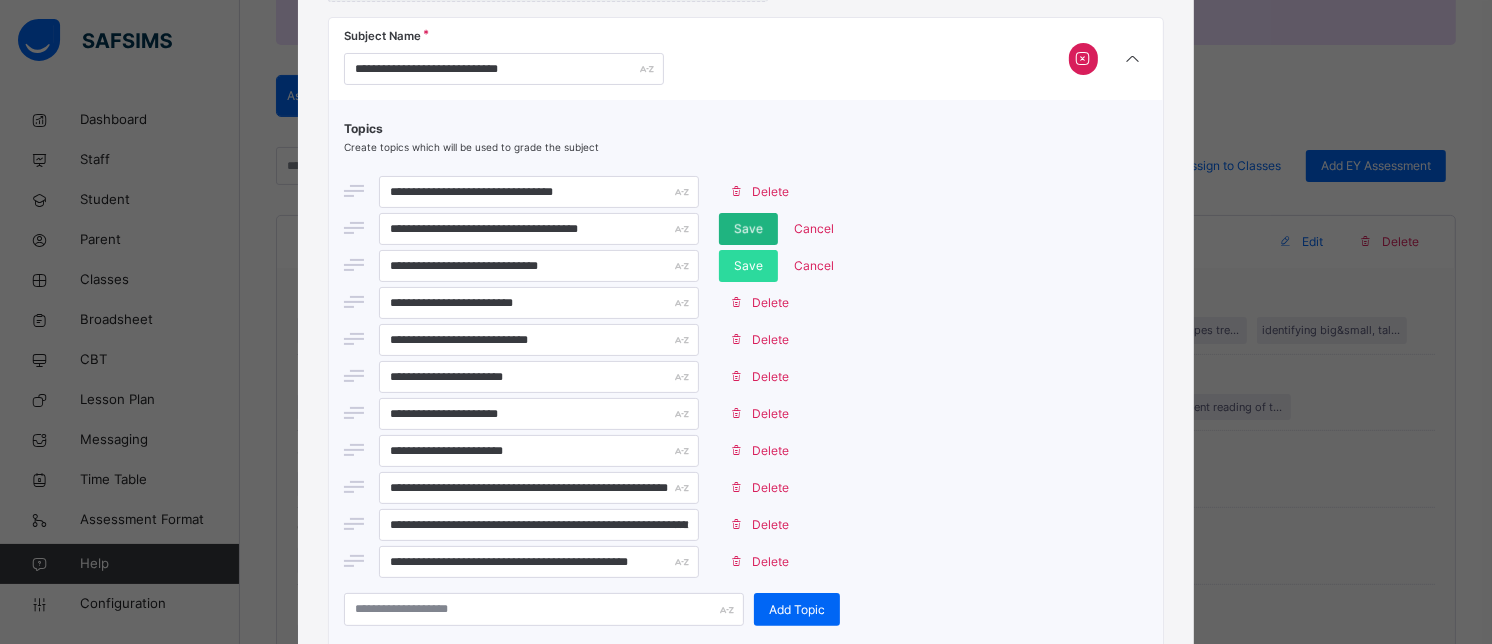click on "Save" at bounding box center (748, 229) 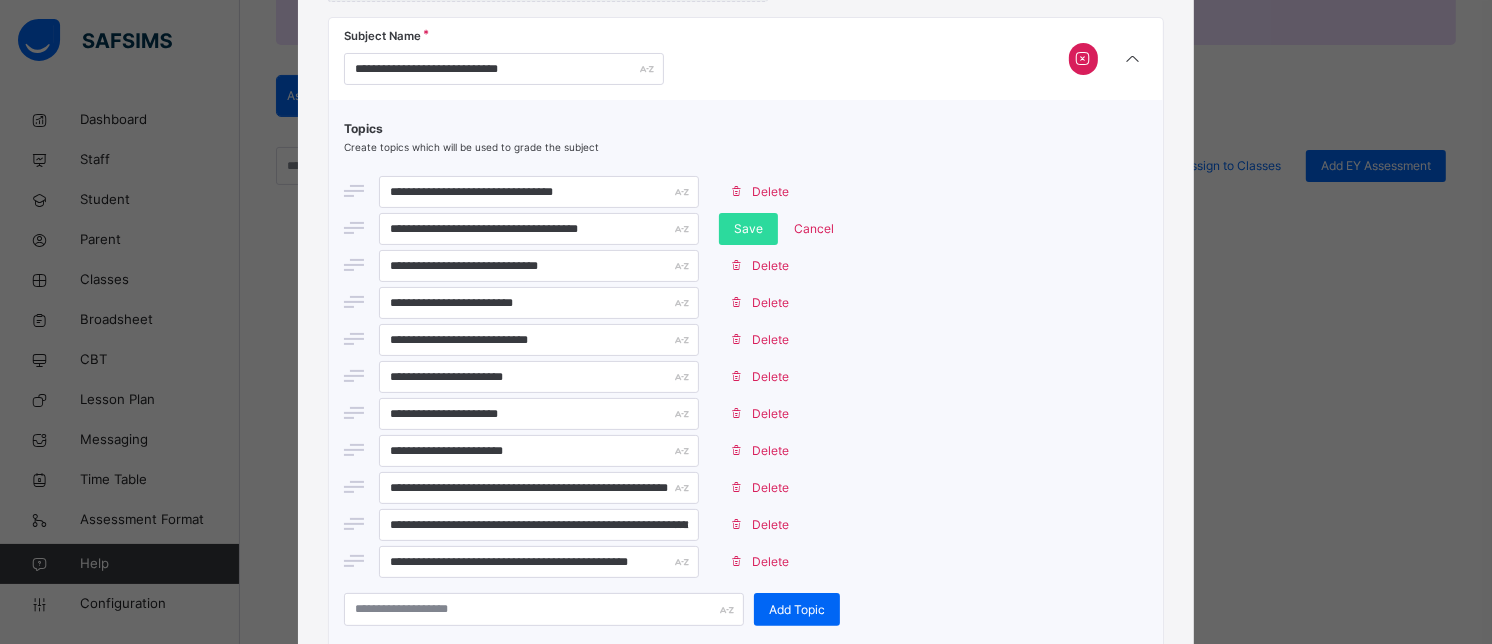 click on "**********" at bounding box center (539, 266) 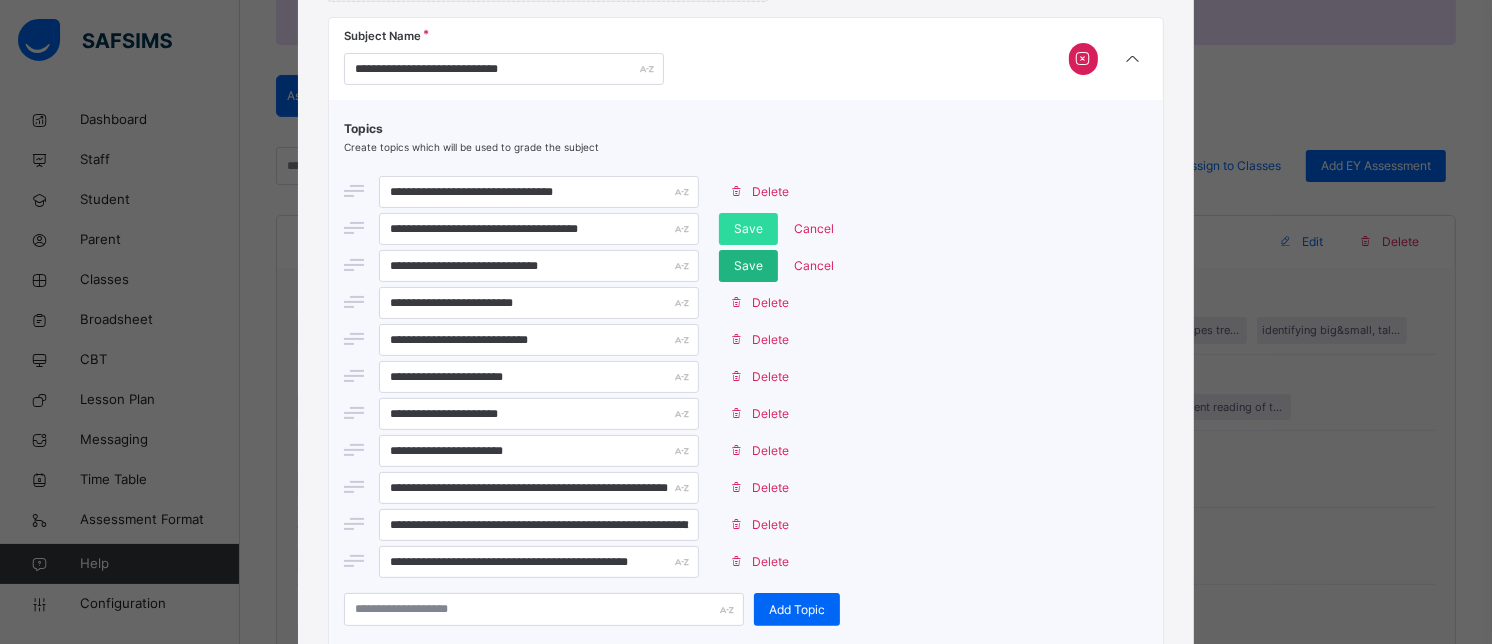 click on "Save" at bounding box center (748, 266) 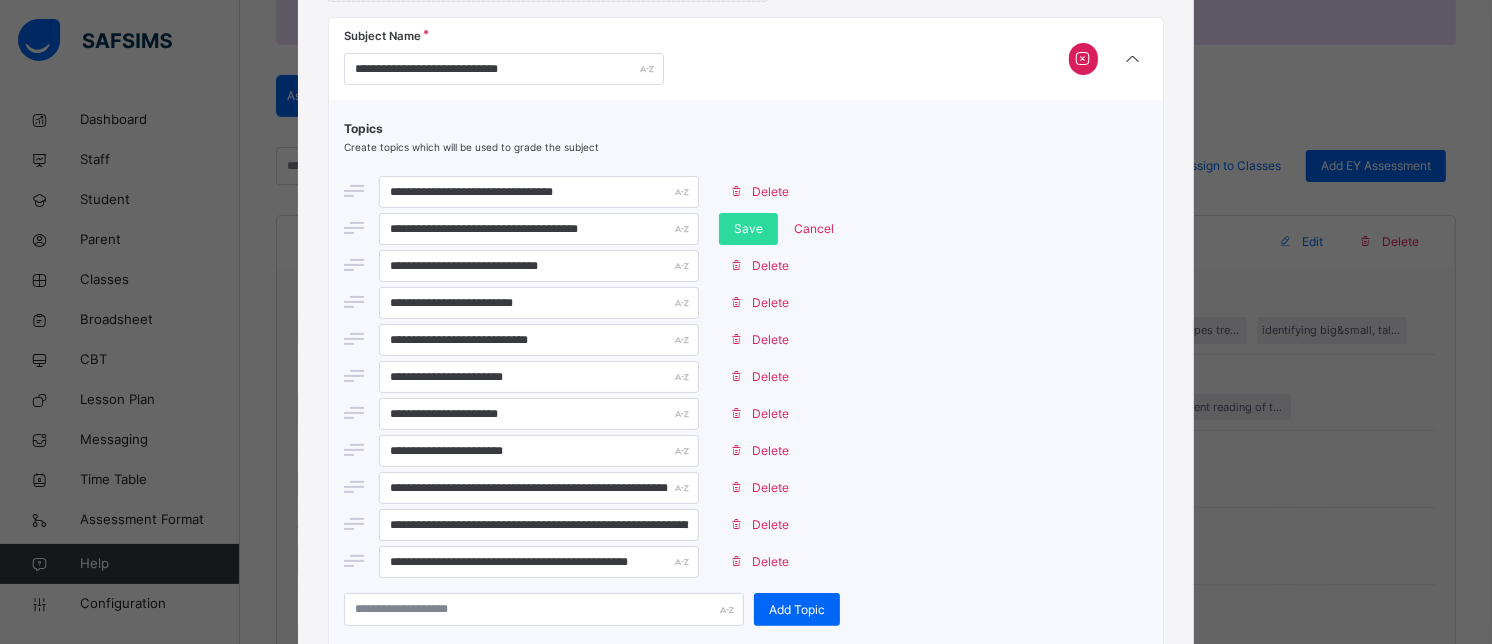click on "**********" at bounding box center (539, 266) 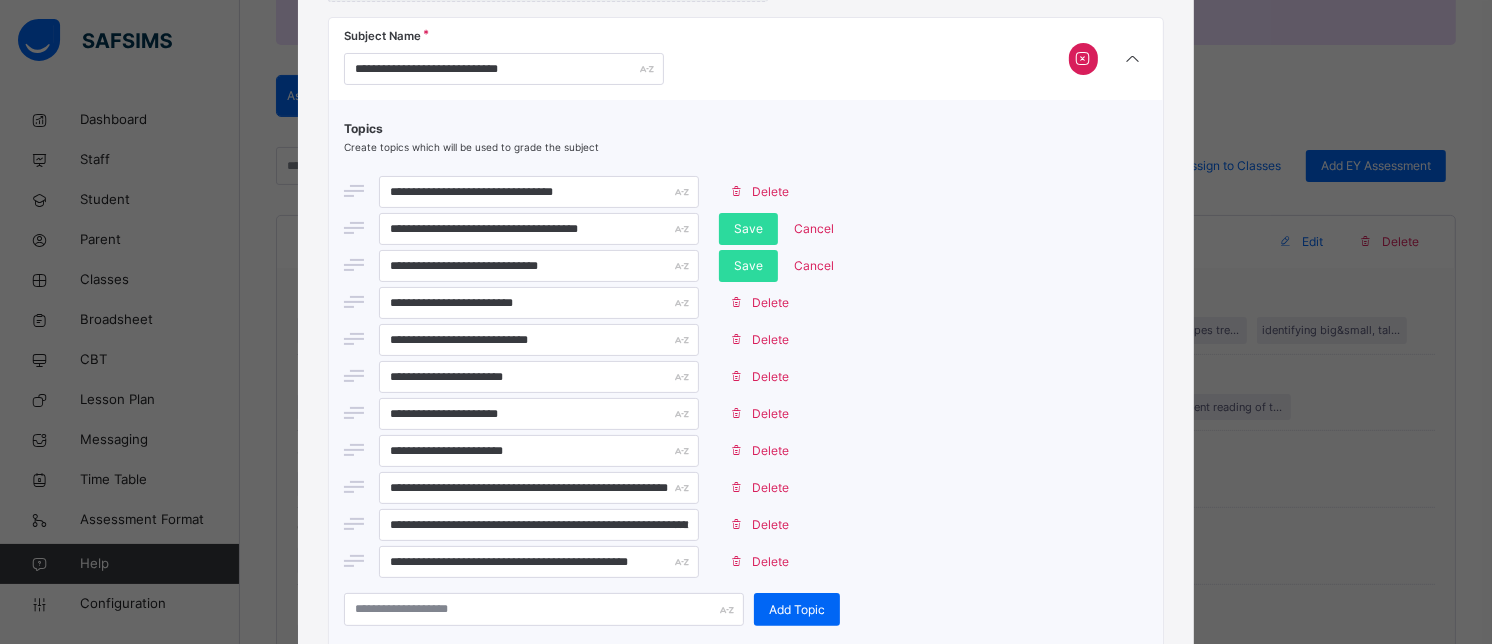 click on "**********" at bounding box center [539, 266] 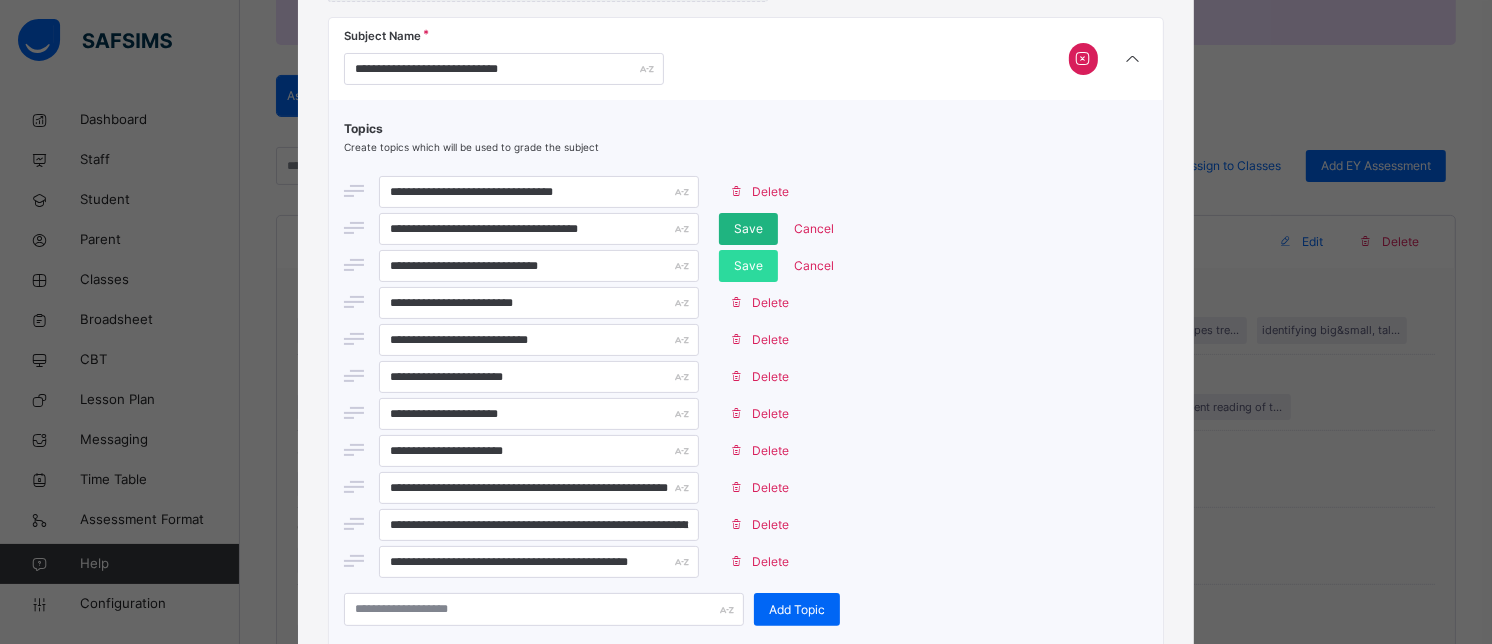 click on "Save" at bounding box center [748, 229] 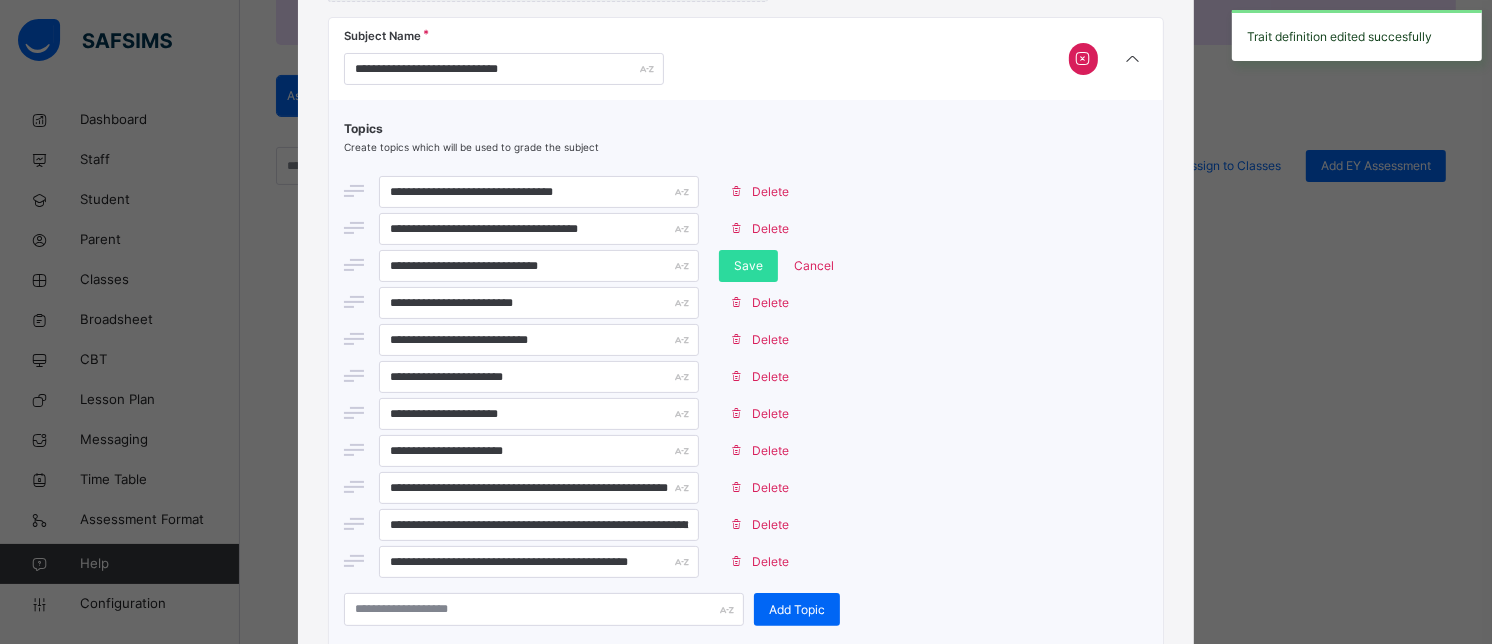 click on "**********" at bounding box center (539, 266) 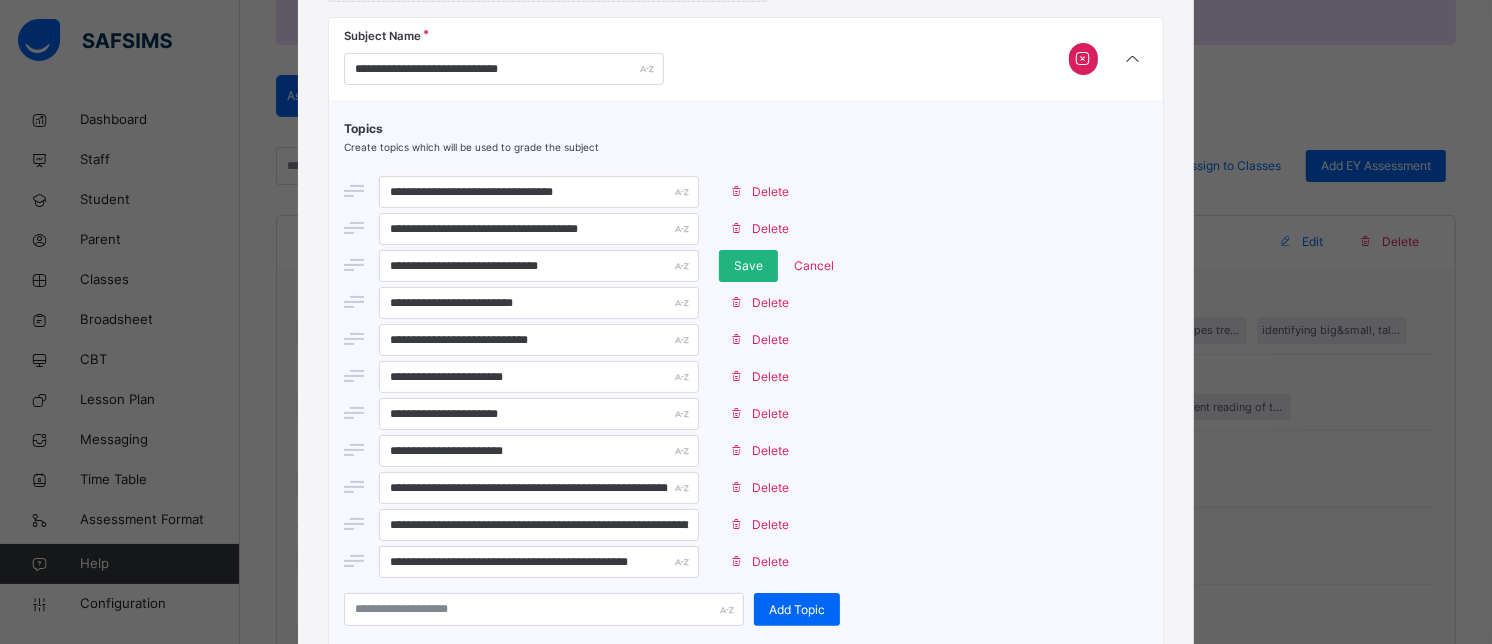 click on "Save" at bounding box center (748, 266) 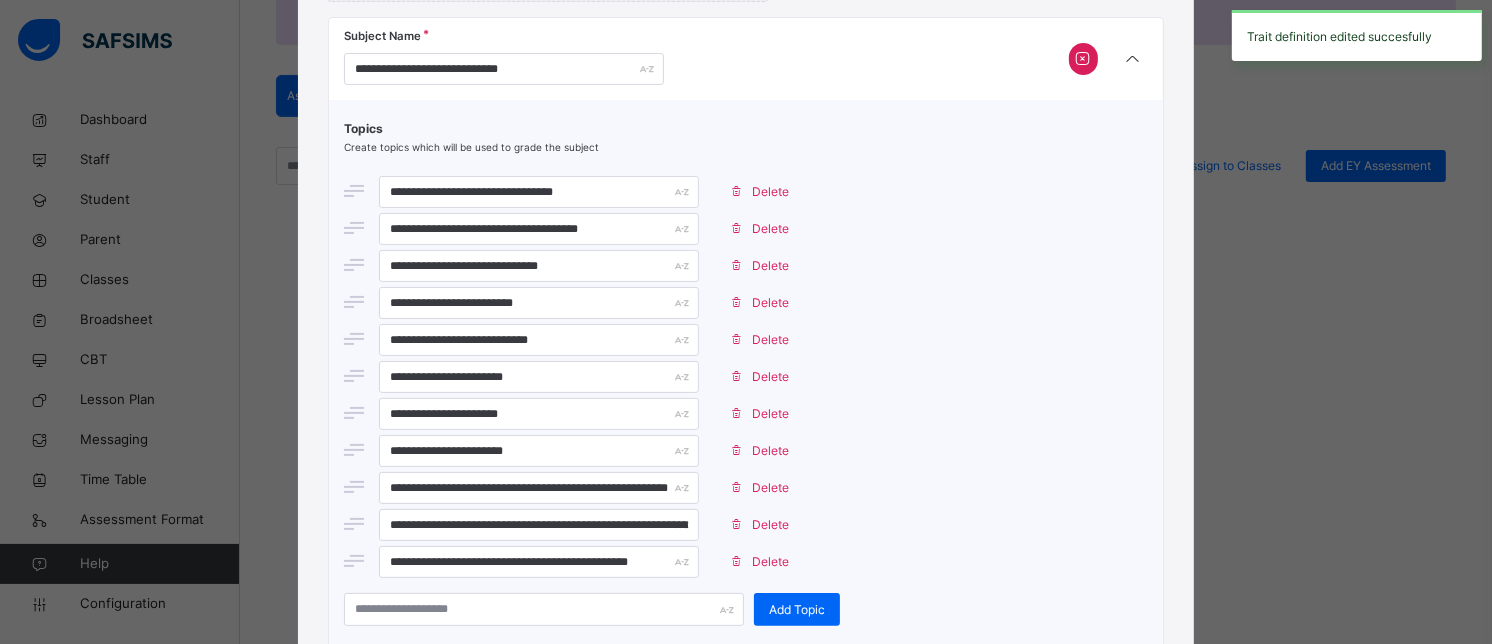scroll, scrollTop: 0, scrollLeft: 0, axis: both 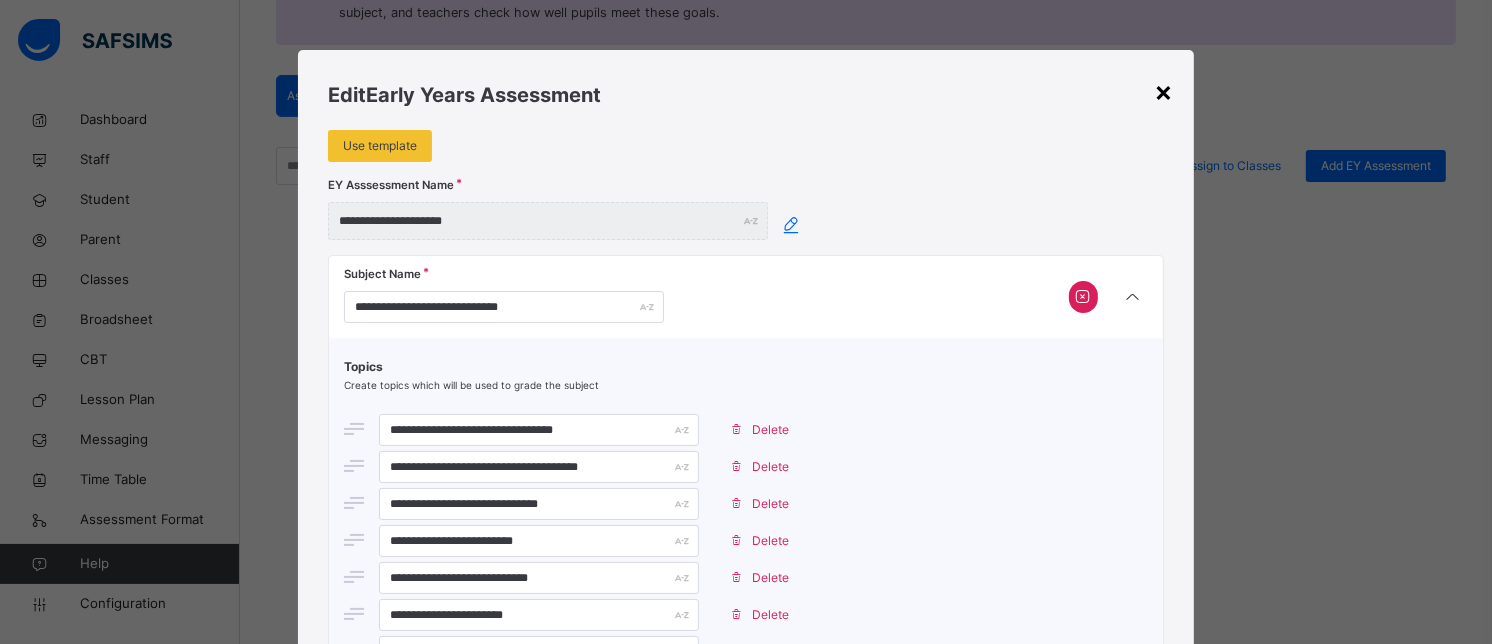 click on "×" at bounding box center [1164, 91] 